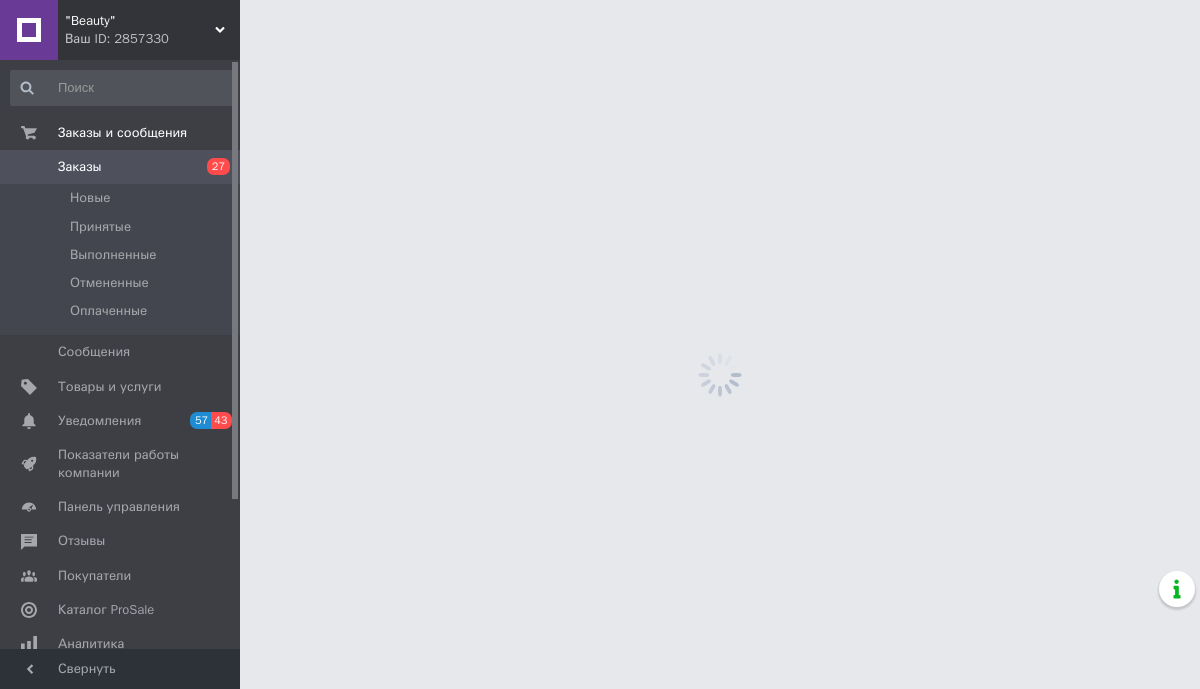 scroll, scrollTop: 0, scrollLeft: 0, axis: both 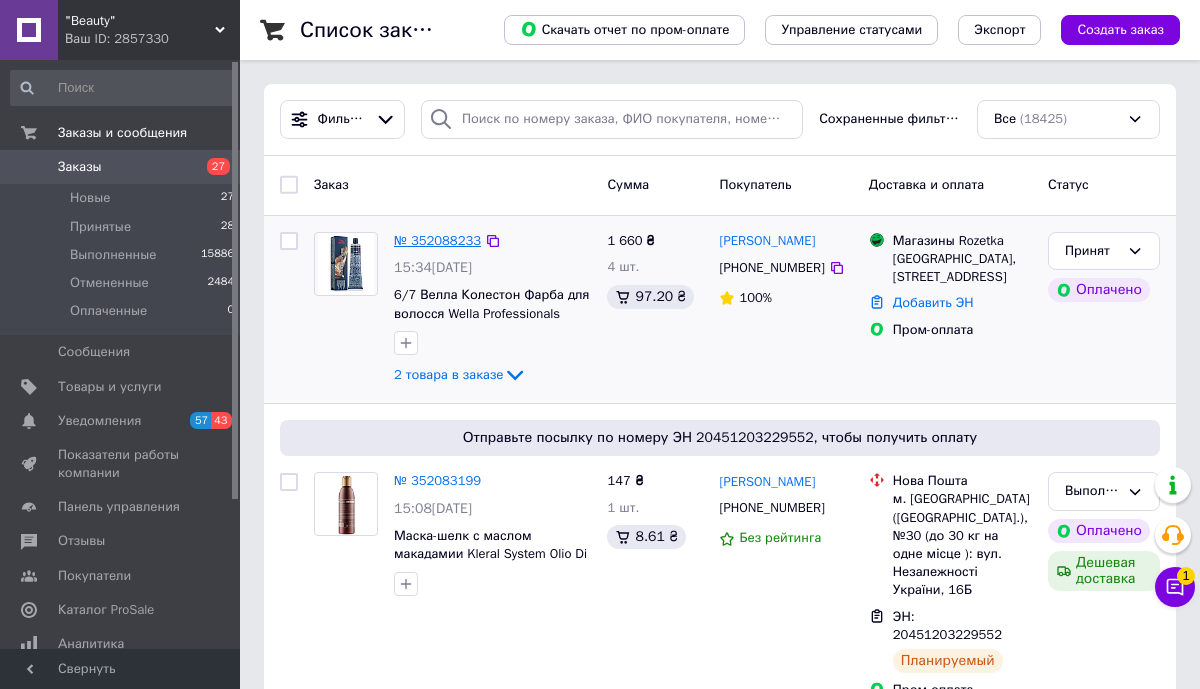 click on "№ 352088233" at bounding box center [437, 240] 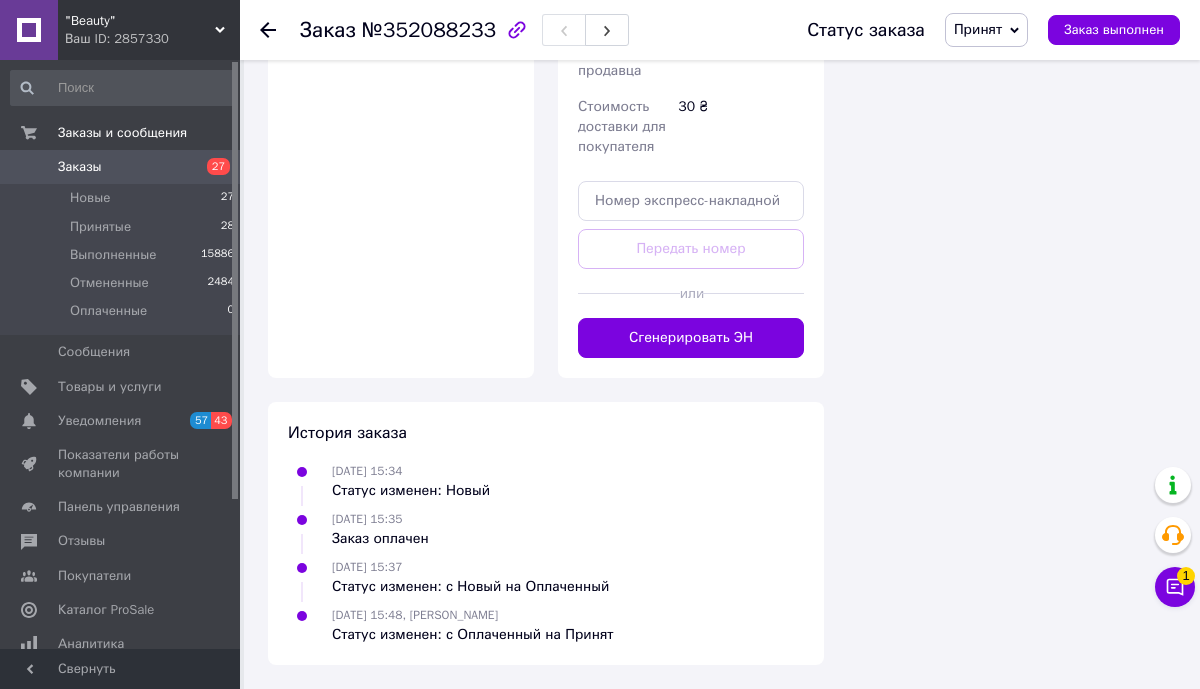 scroll, scrollTop: 2236, scrollLeft: 0, axis: vertical 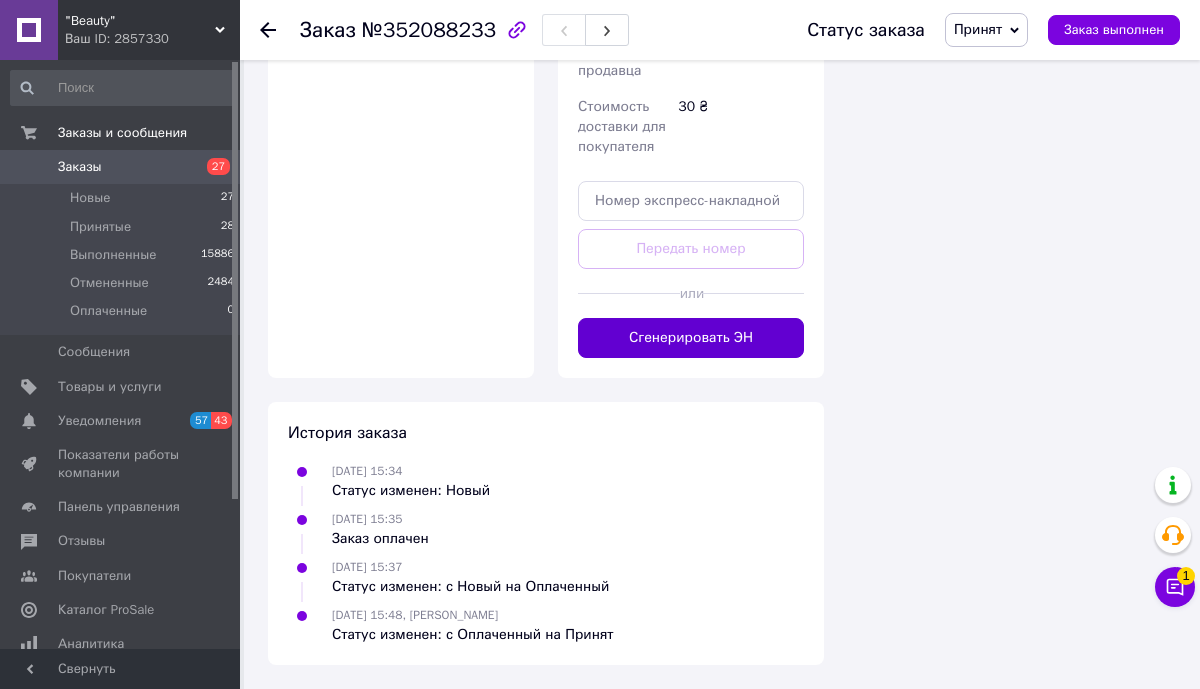 click on "Сгенерировать ЭН" at bounding box center (691, 338) 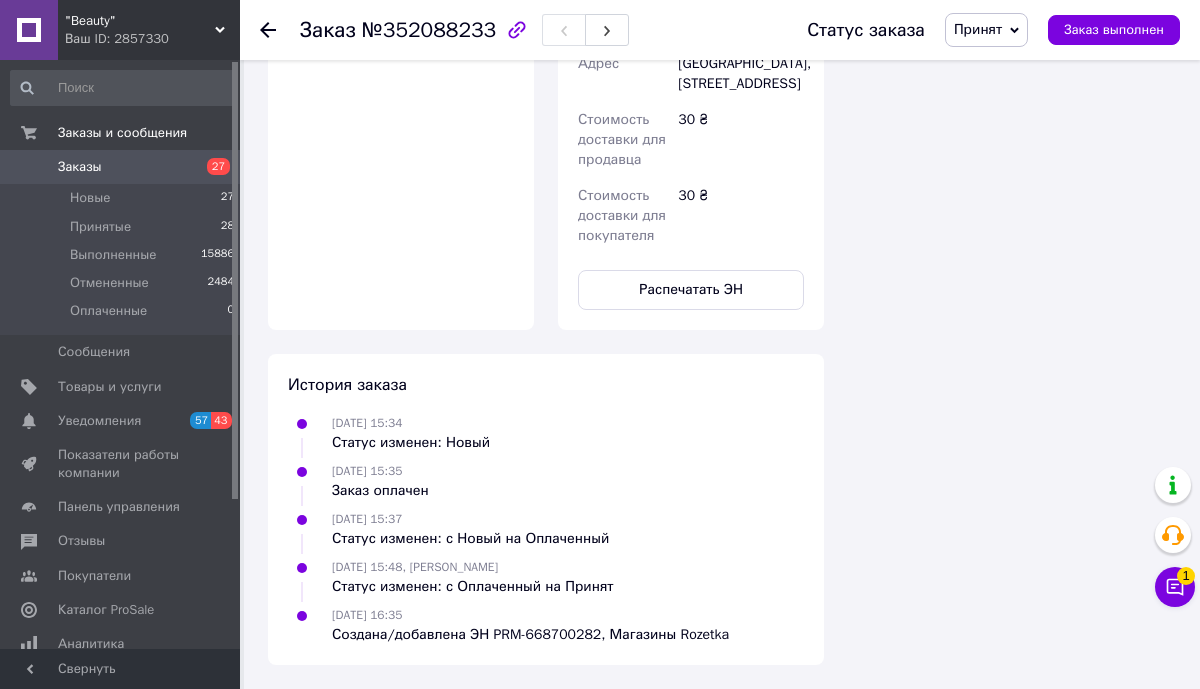 scroll, scrollTop: 2236, scrollLeft: 0, axis: vertical 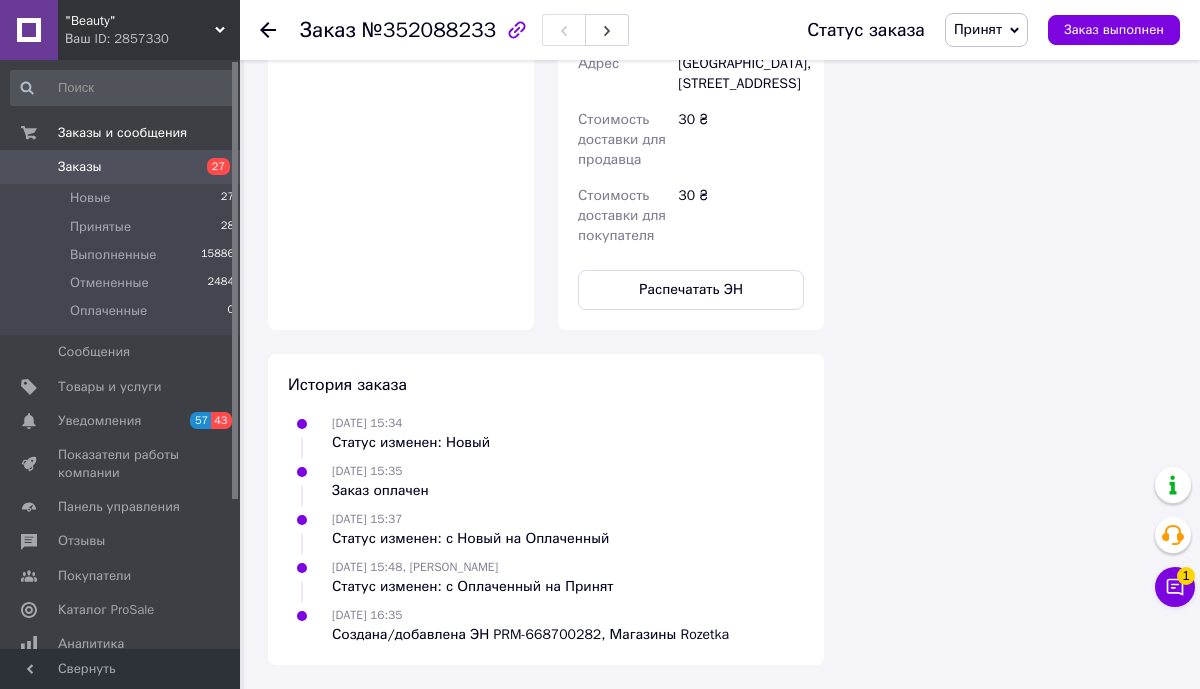 click 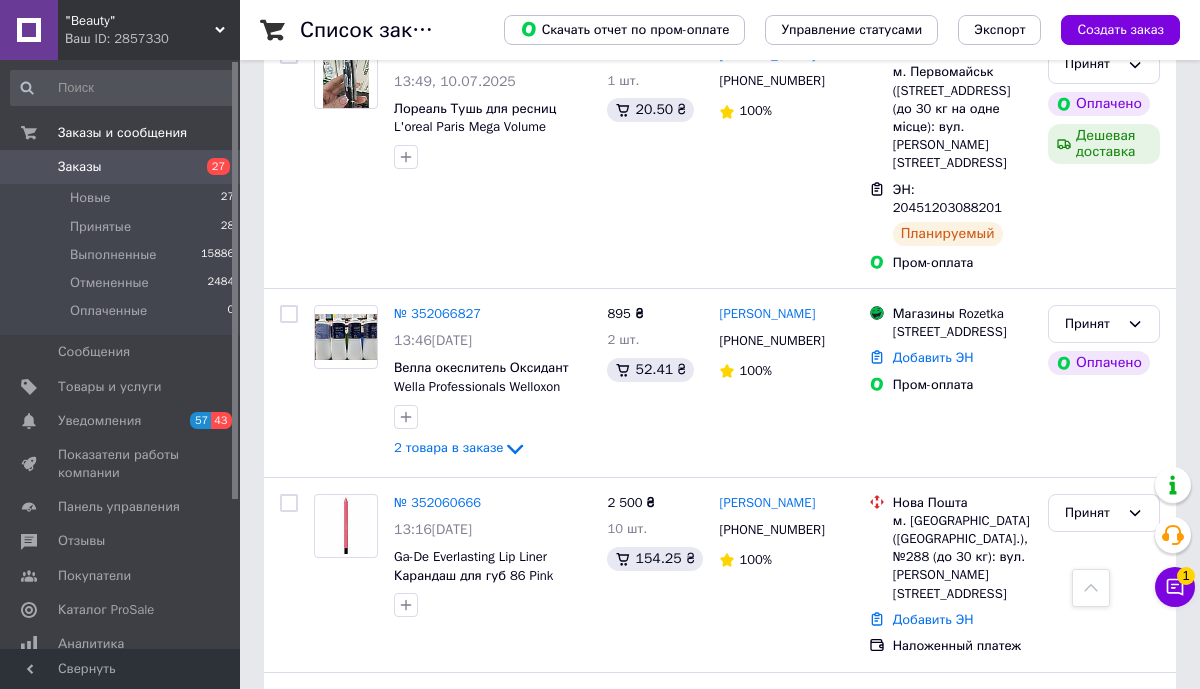 scroll, scrollTop: 974, scrollLeft: 0, axis: vertical 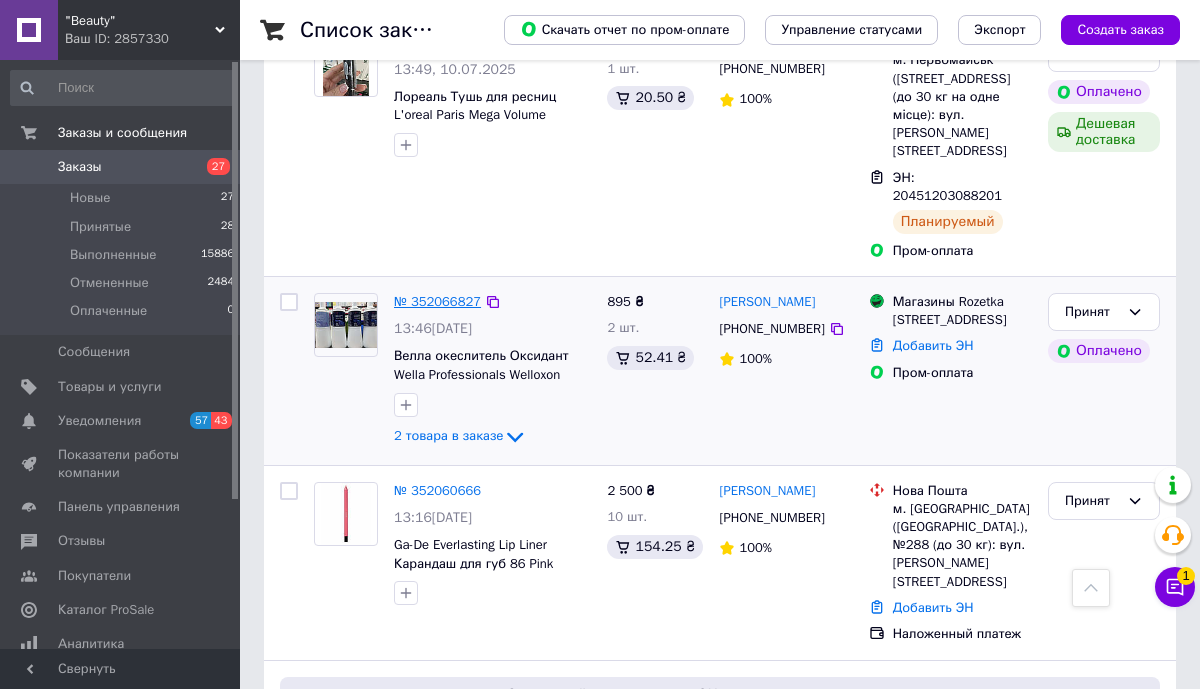 click on "№ 352066827" at bounding box center [437, 301] 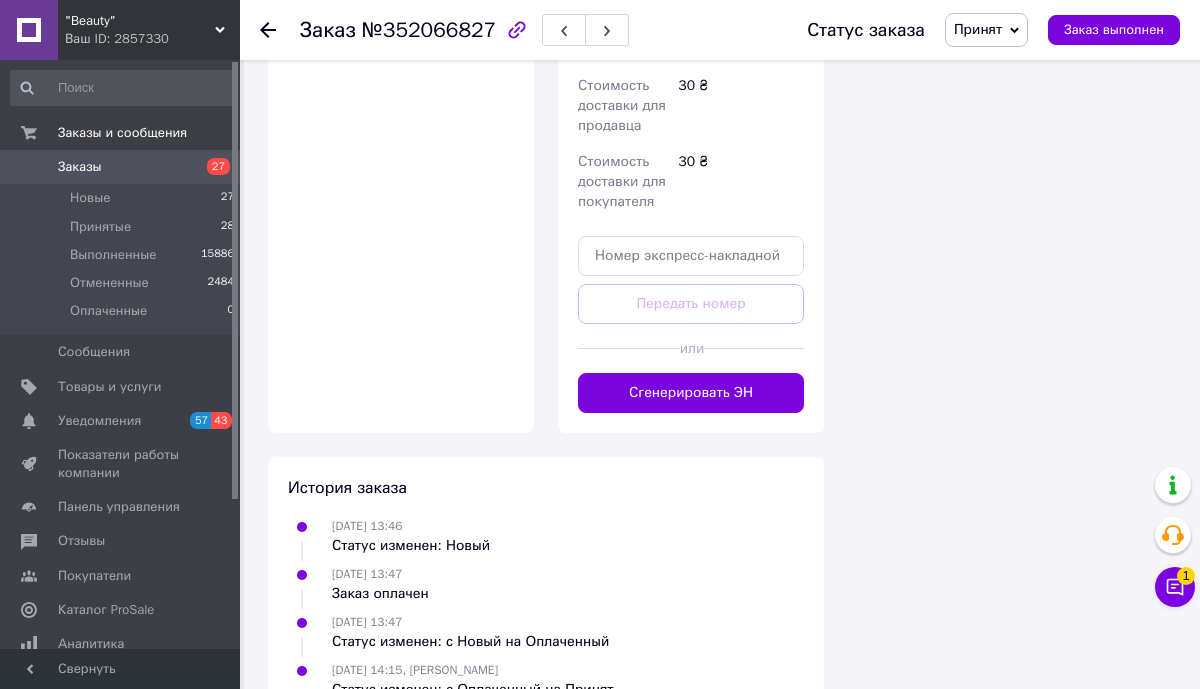 scroll, scrollTop: 2216, scrollLeft: 0, axis: vertical 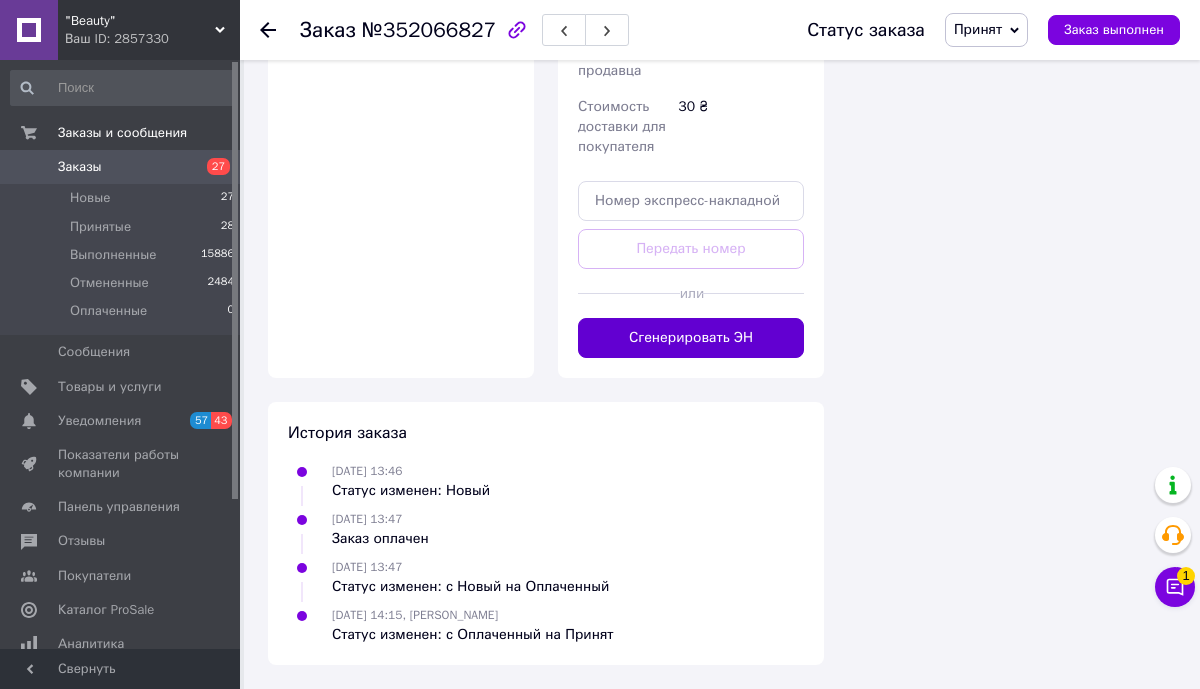 click on "Сгенерировать ЭН" at bounding box center [691, 338] 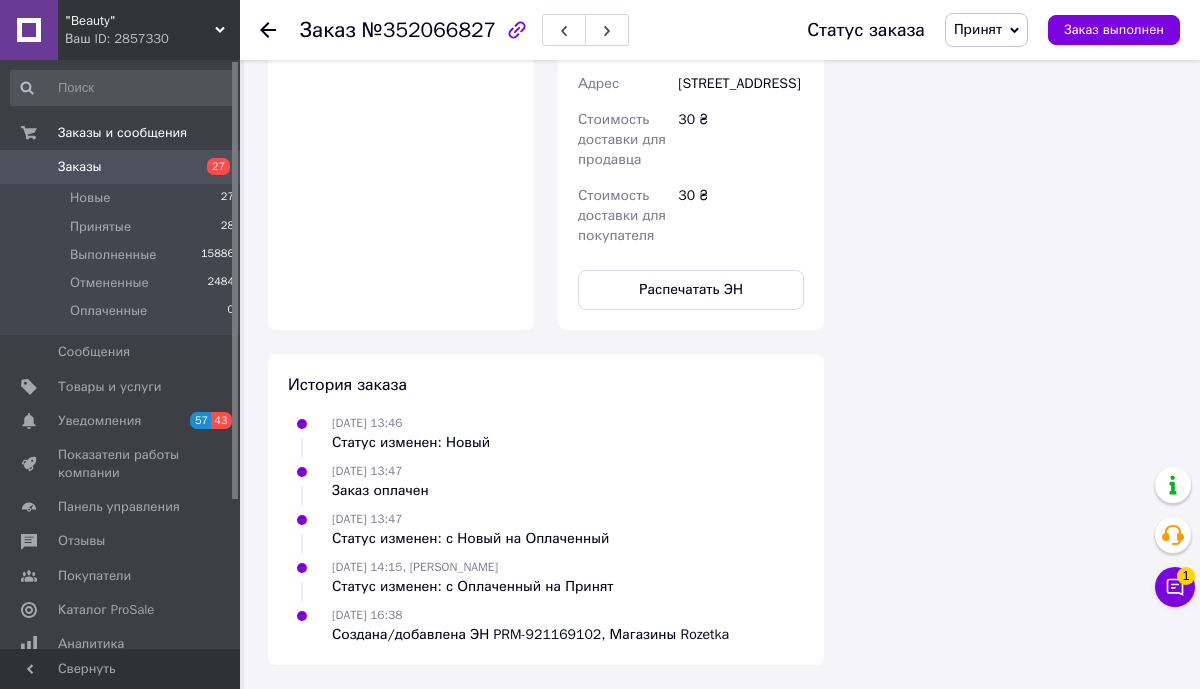 scroll, scrollTop: 2216, scrollLeft: 0, axis: vertical 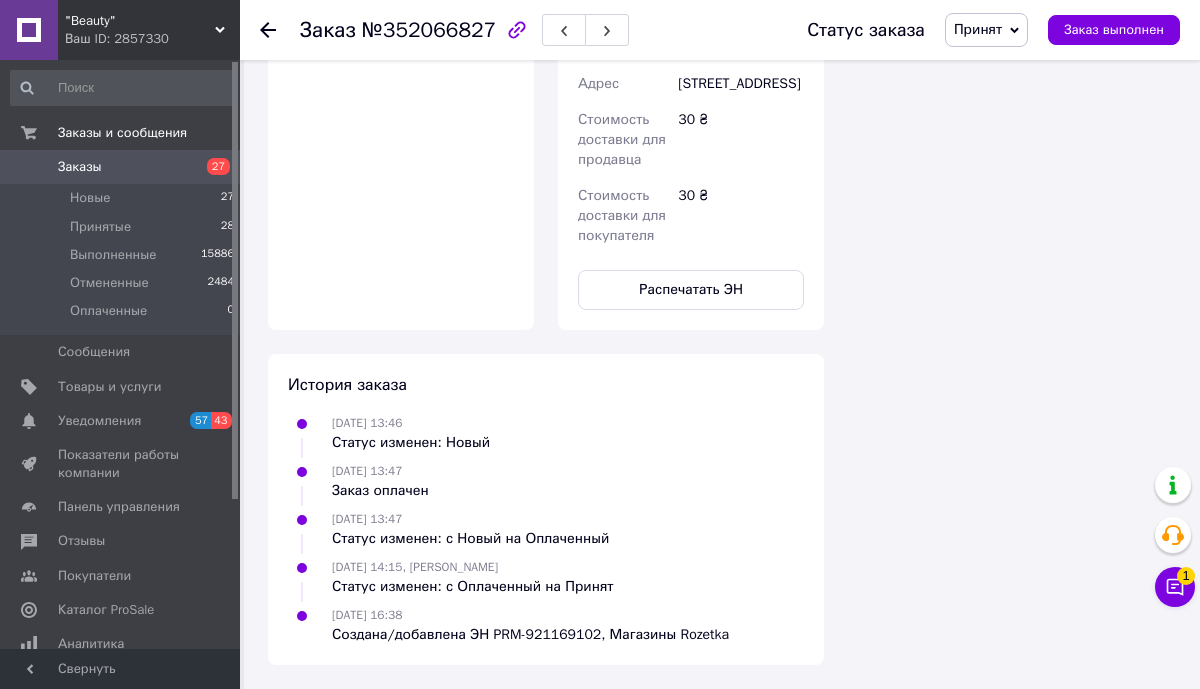 click 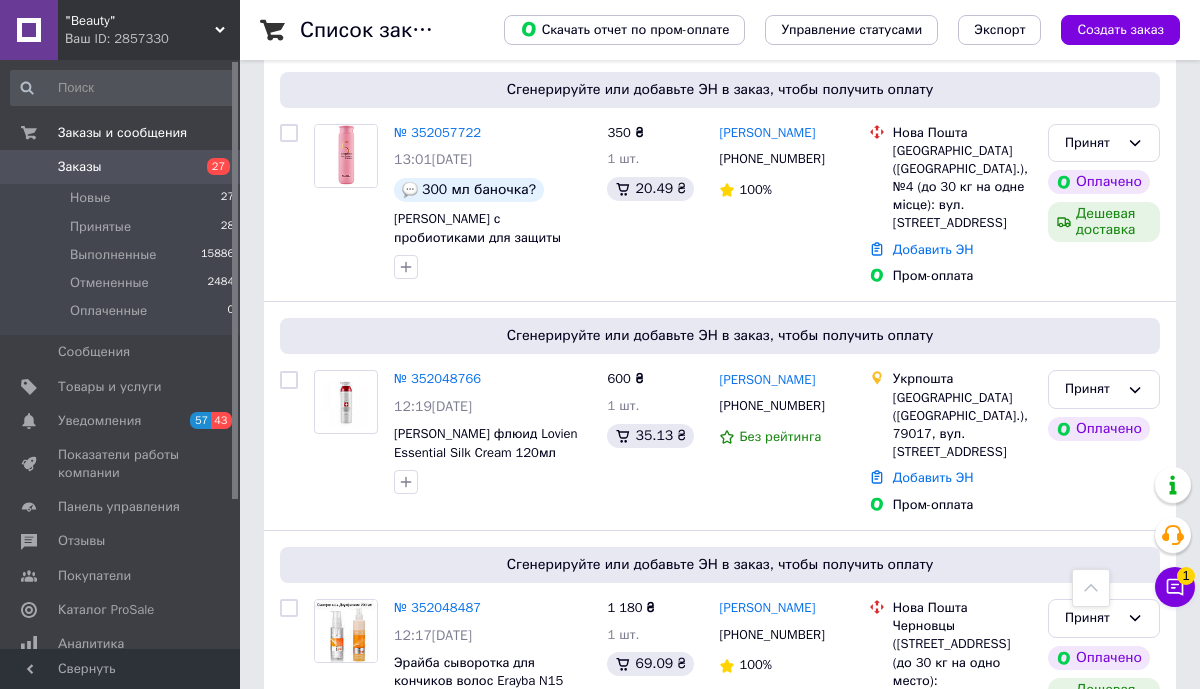 scroll, scrollTop: 1585, scrollLeft: 0, axis: vertical 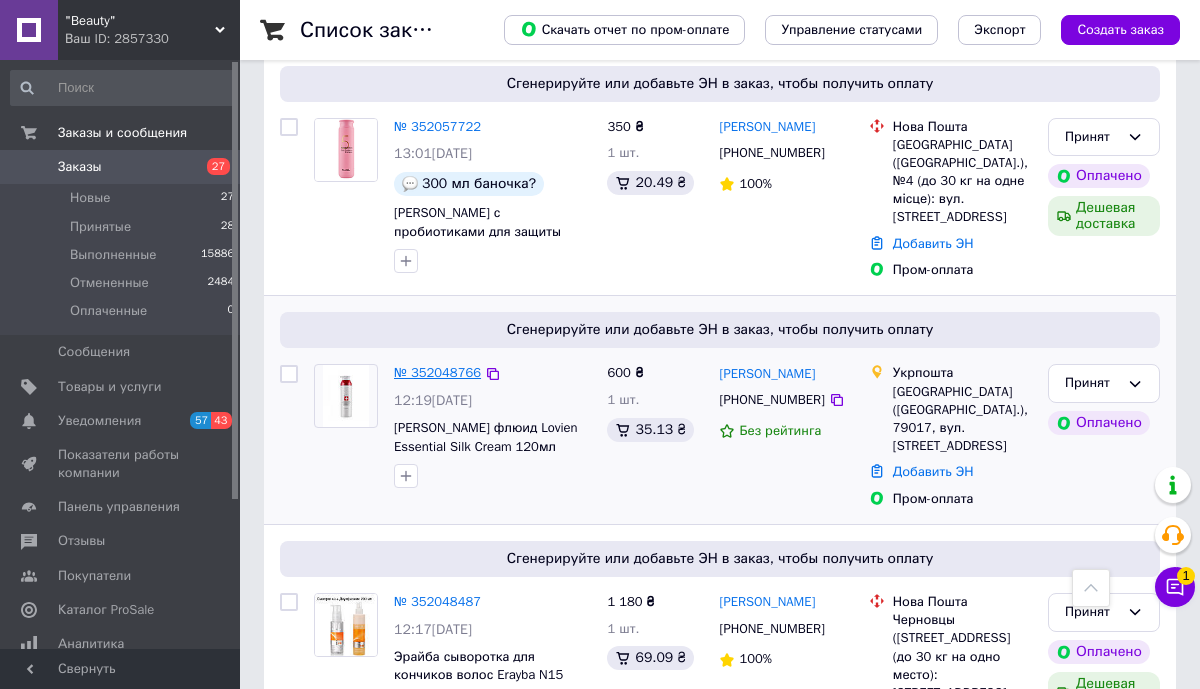 click on "№ 352048766" at bounding box center [437, 372] 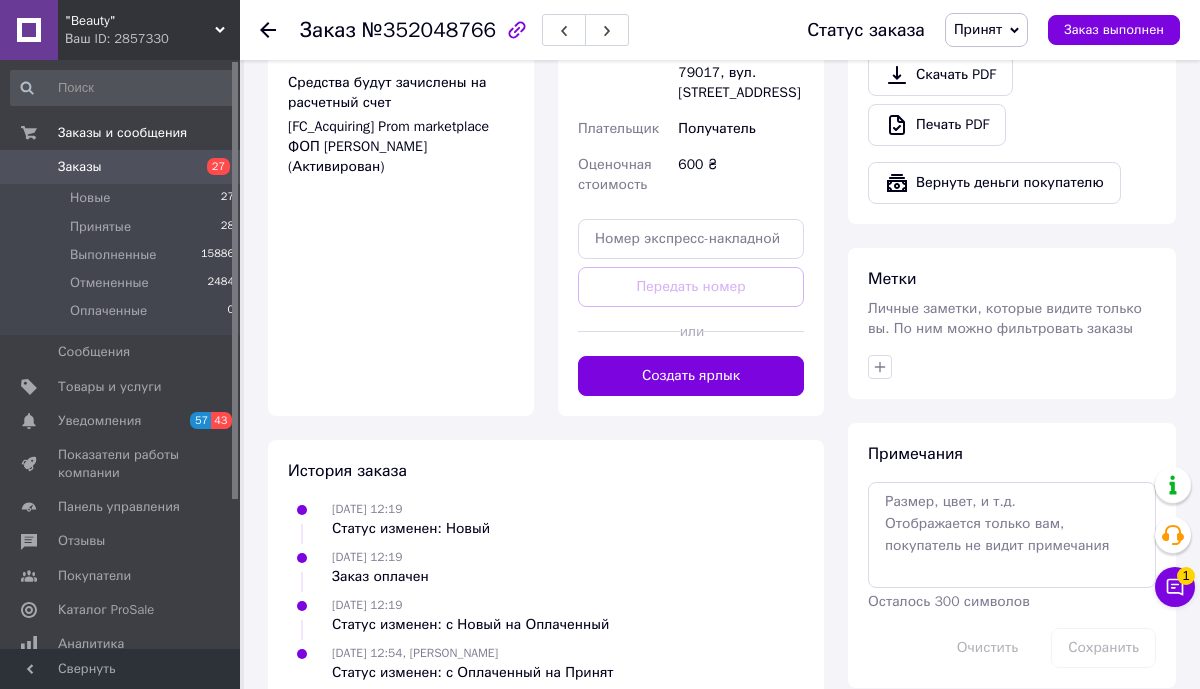 scroll, scrollTop: 1363, scrollLeft: 0, axis: vertical 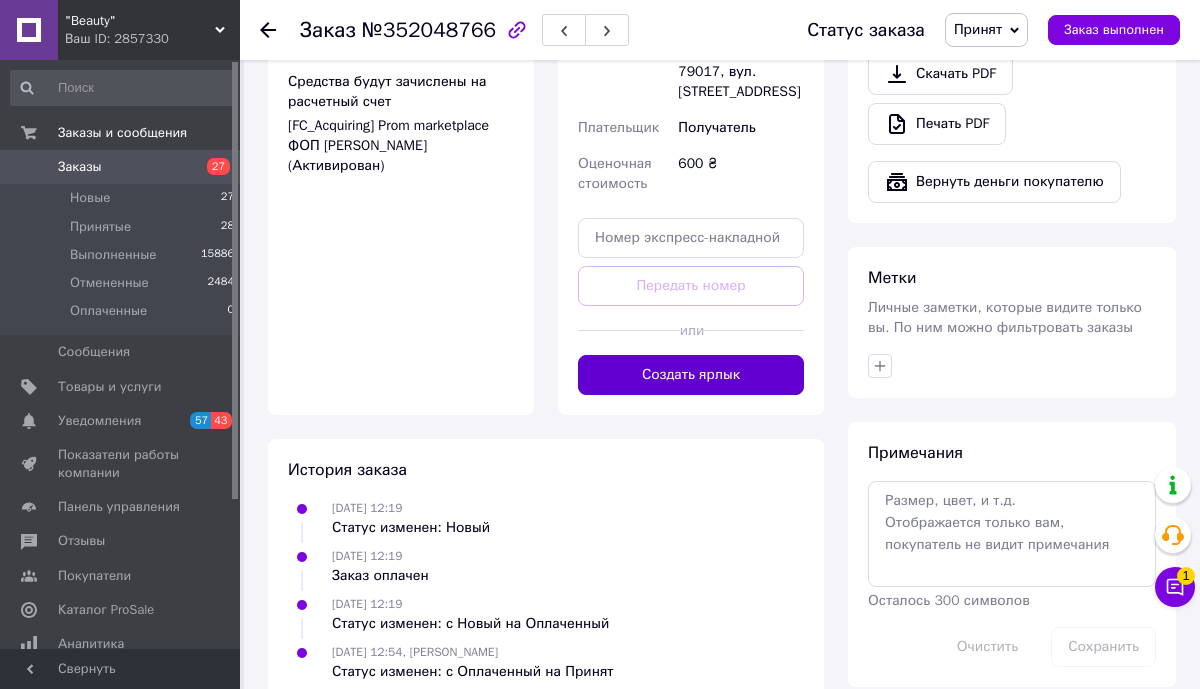 click on "Создать ярлык" at bounding box center [691, 375] 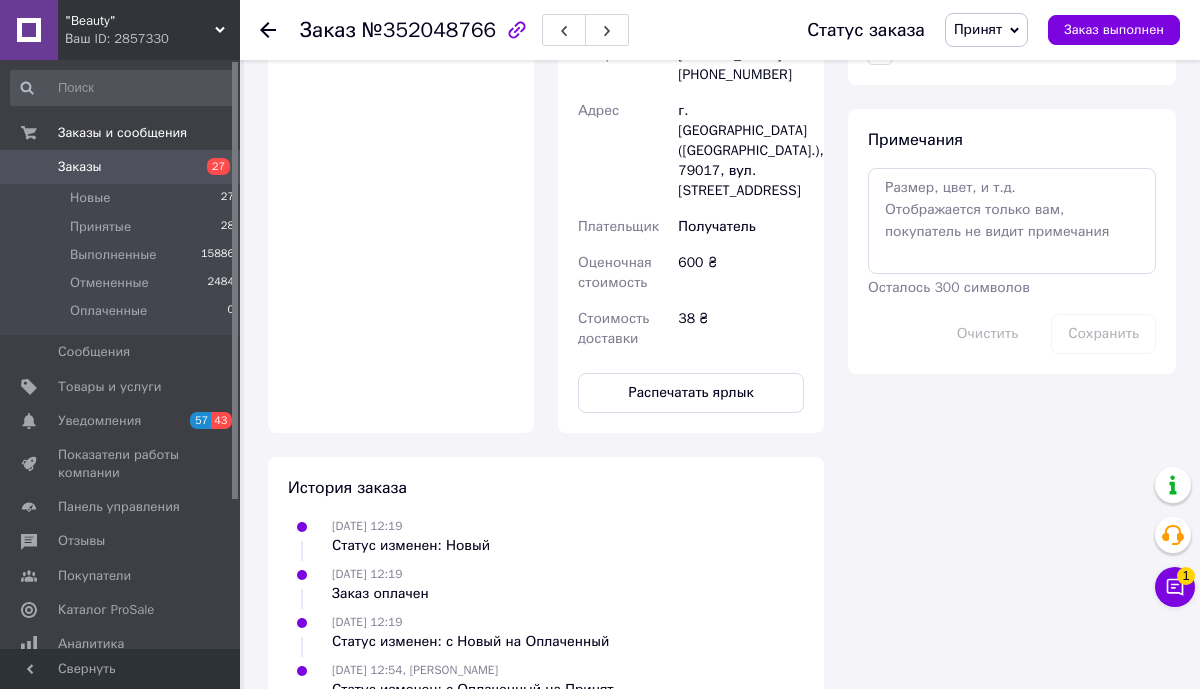 scroll, scrollTop: 1686, scrollLeft: 0, axis: vertical 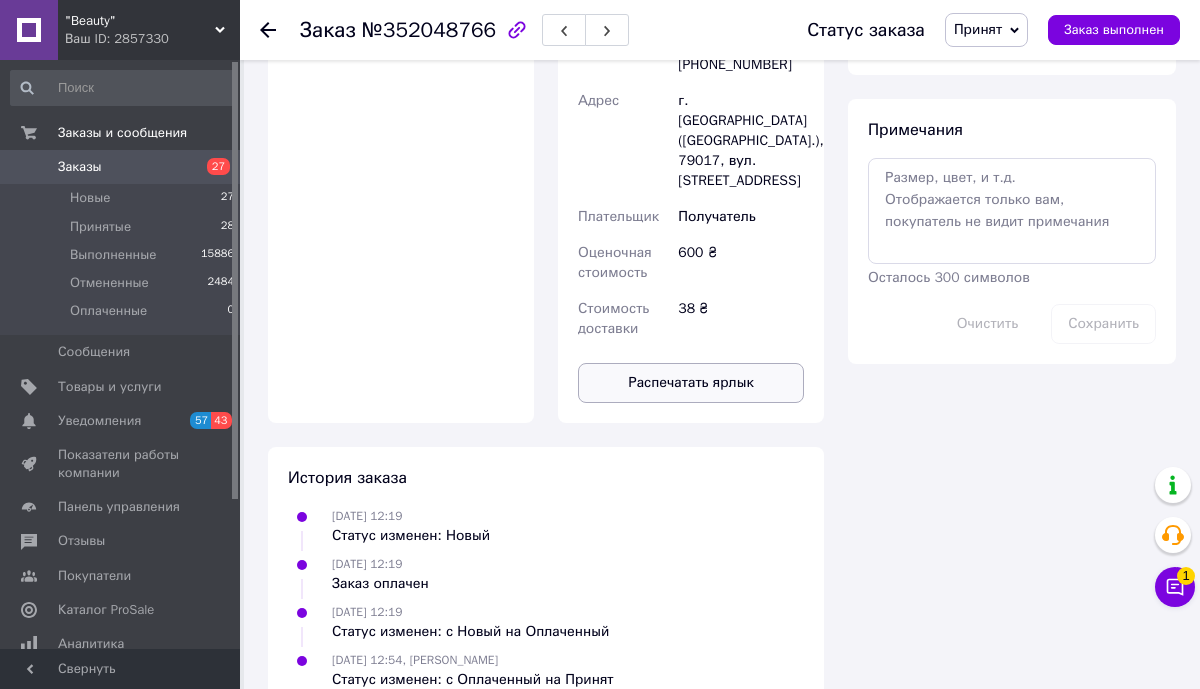 click on "Распечатать ярлык" at bounding box center [691, 383] 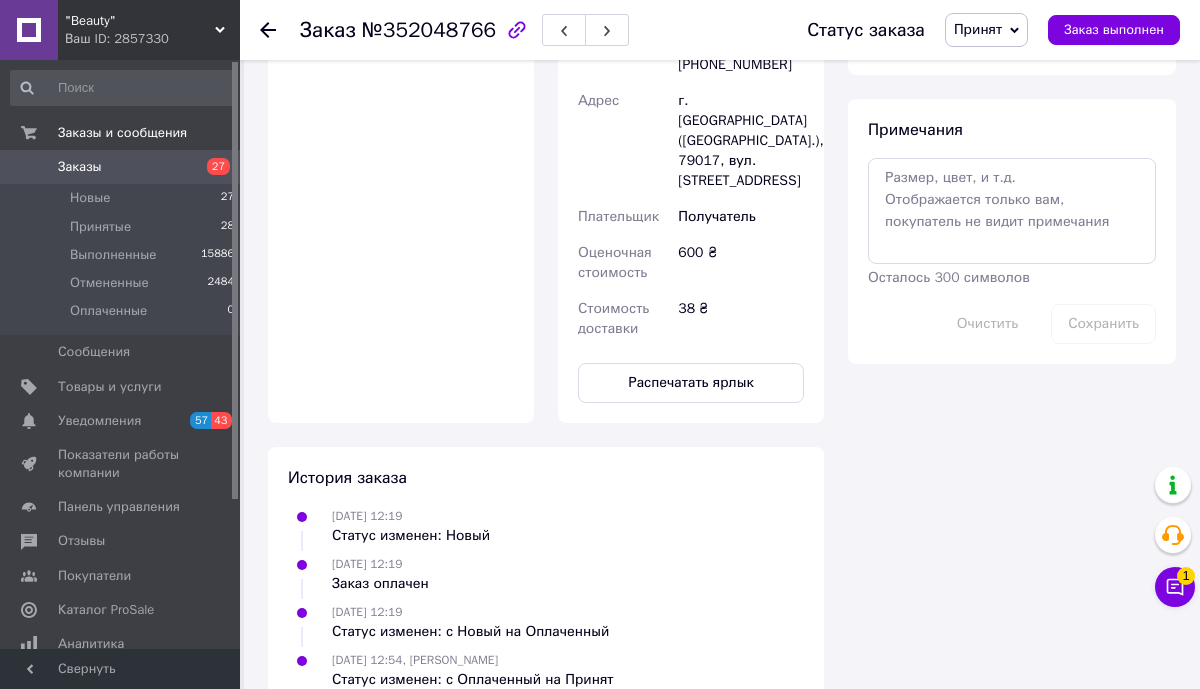 click 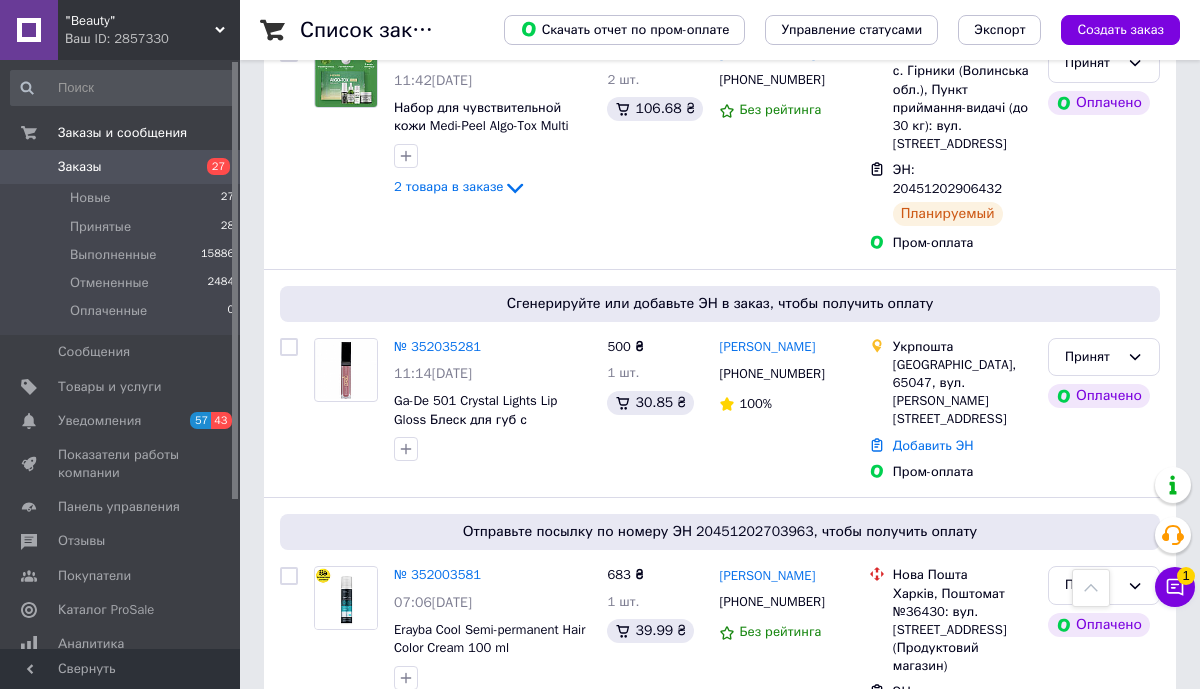 scroll, scrollTop: 2477, scrollLeft: 0, axis: vertical 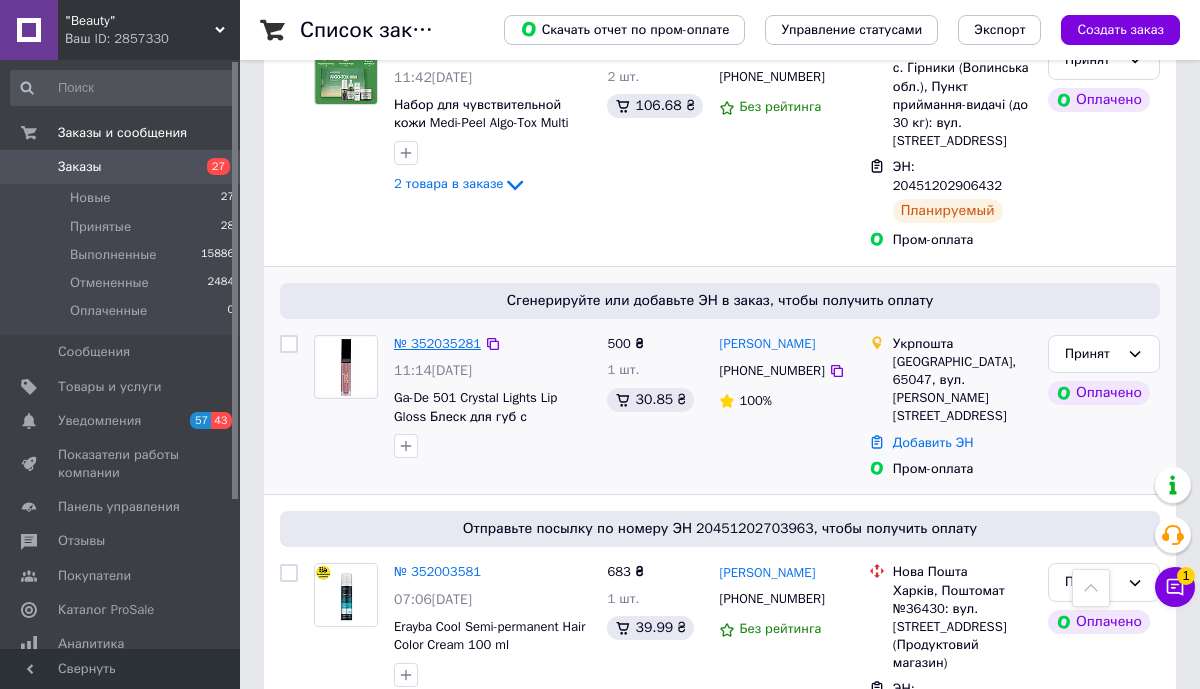 click on "№ 352035281" at bounding box center [437, 343] 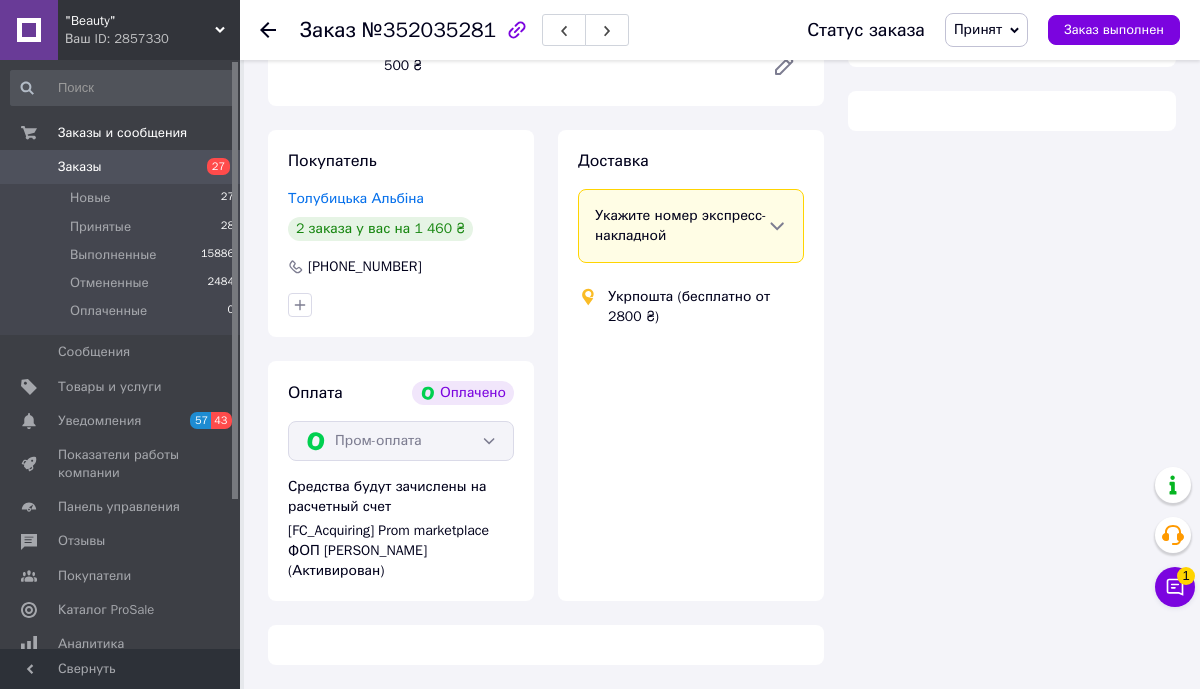 scroll, scrollTop: 1420, scrollLeft: 0, axis: vertical 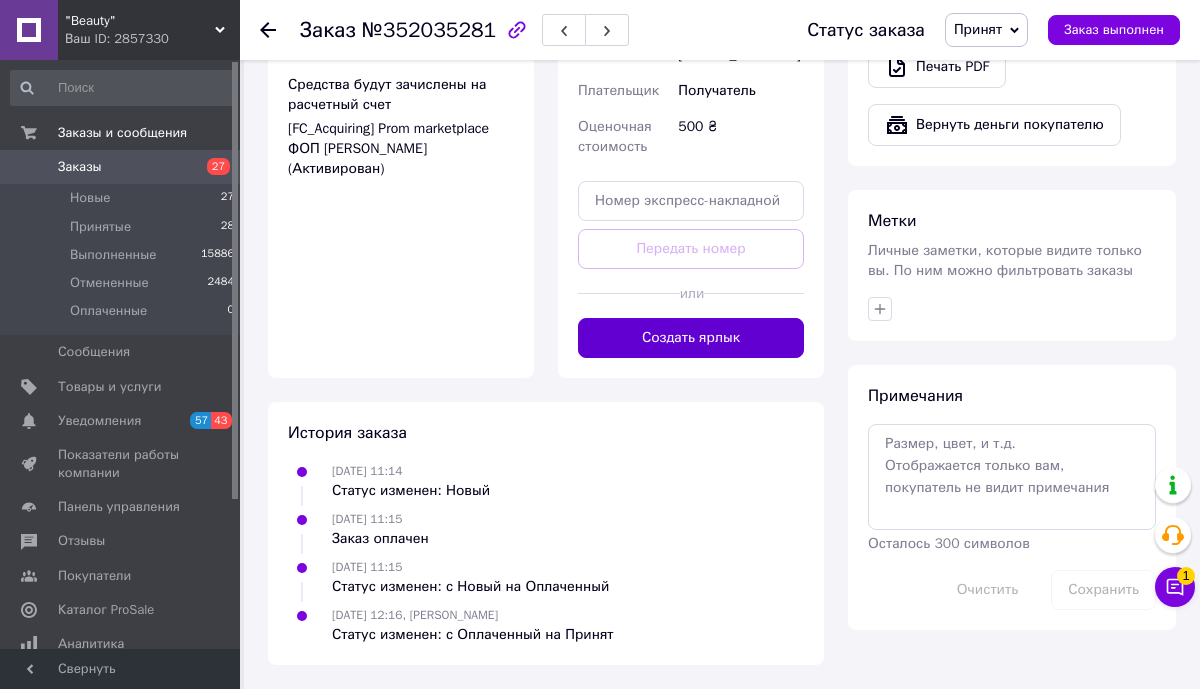 click on "Создать ярлык" at bounding box center (691, 338) 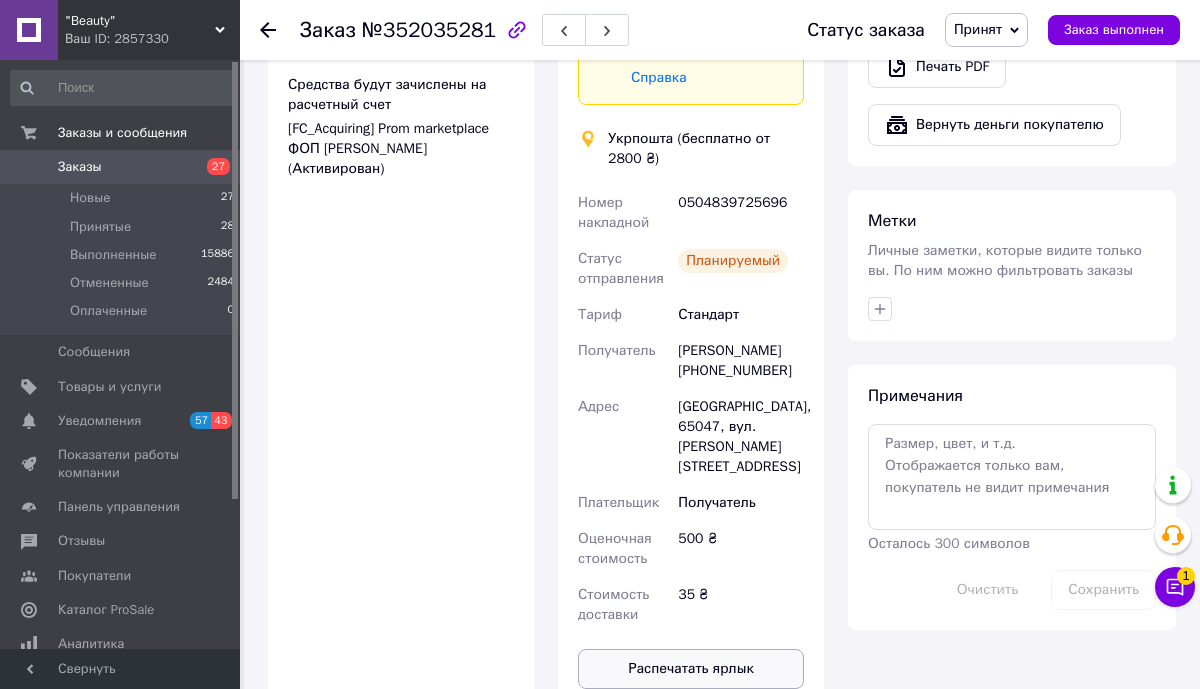 click on "Распечатать ярлык" at bounding box center [691, 669] 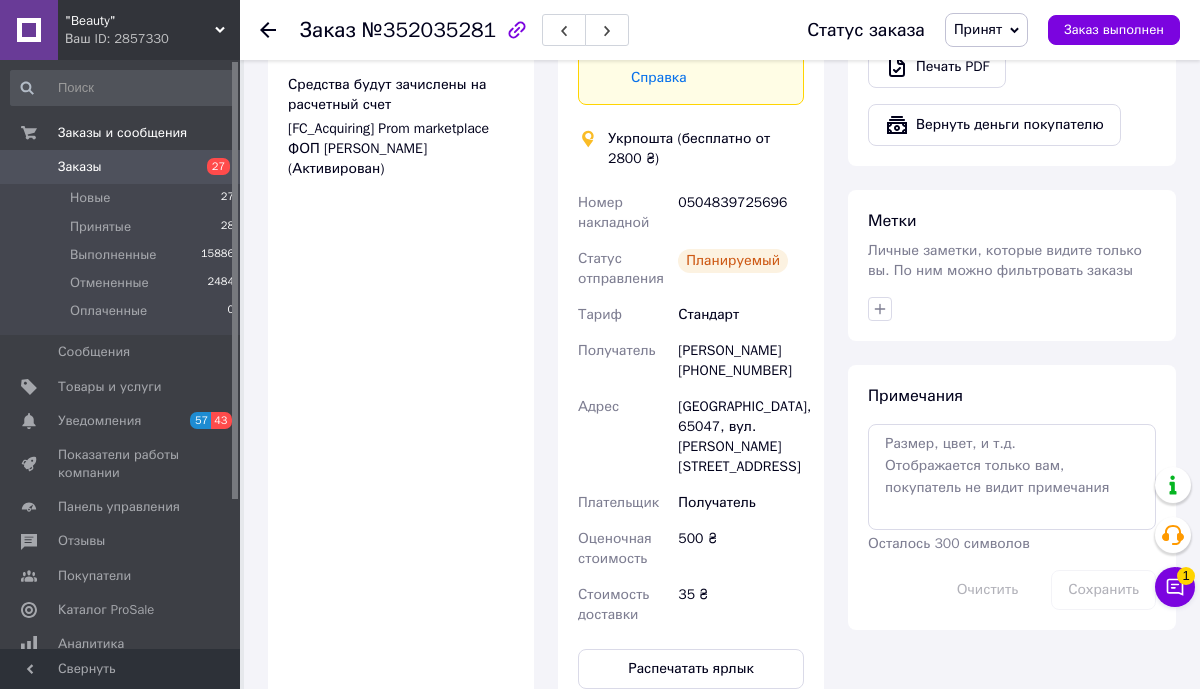 click 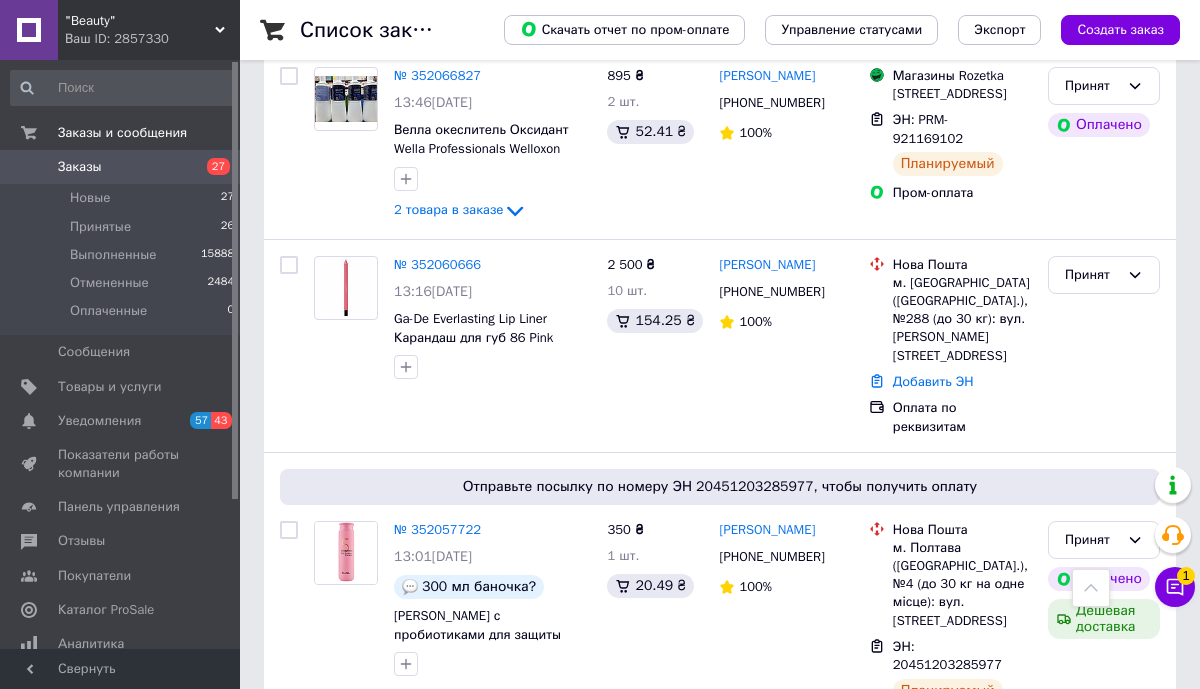 scroll, scrollTop: 1205, scrollLeft: 0, axis: vertical 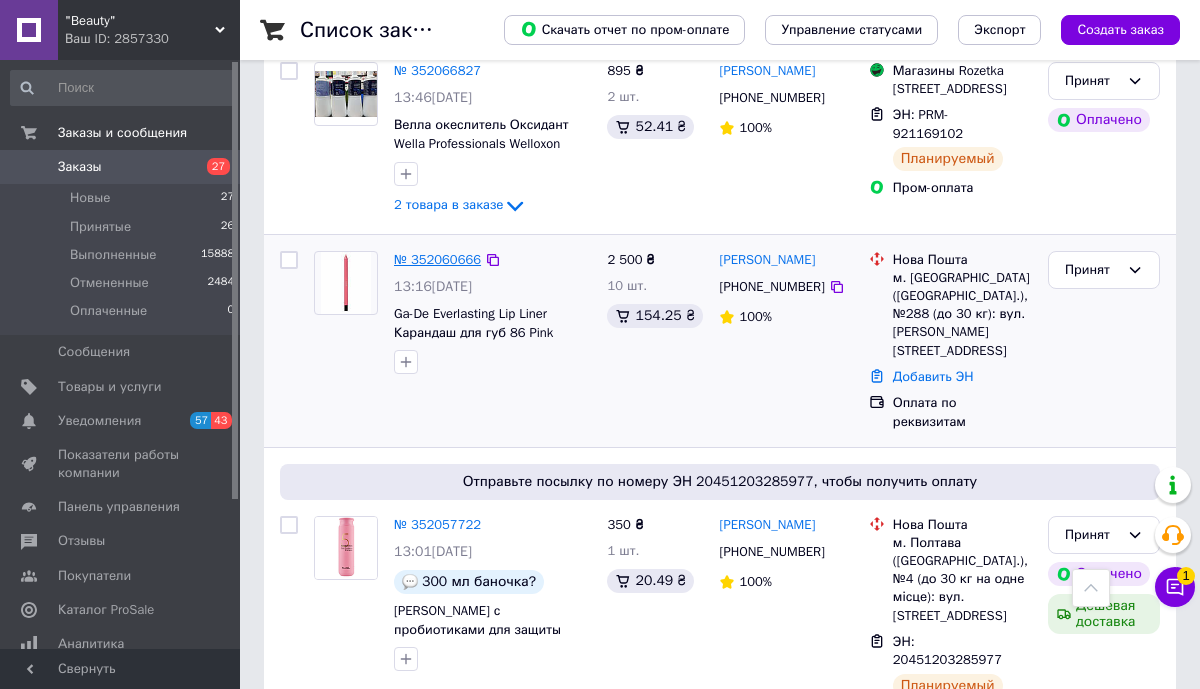 click on "№ 352060666" at bounding box center (437, 259) 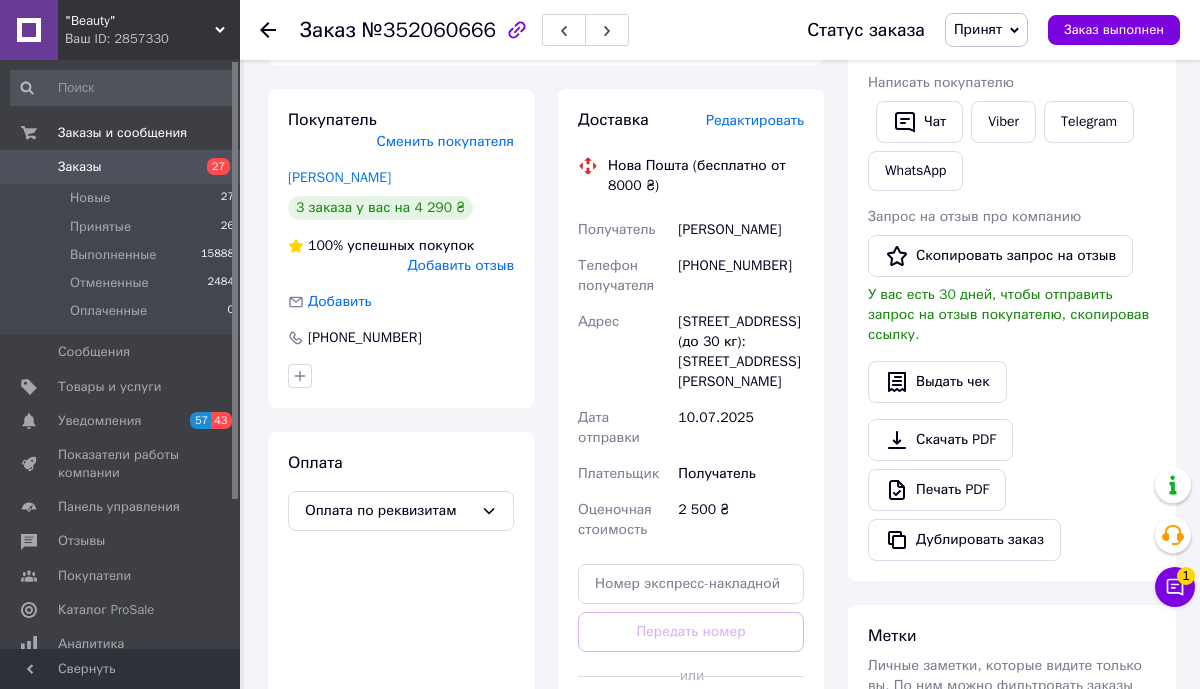 scroll, scrollTop: 383, scrollLeft: 0, axis: vertical 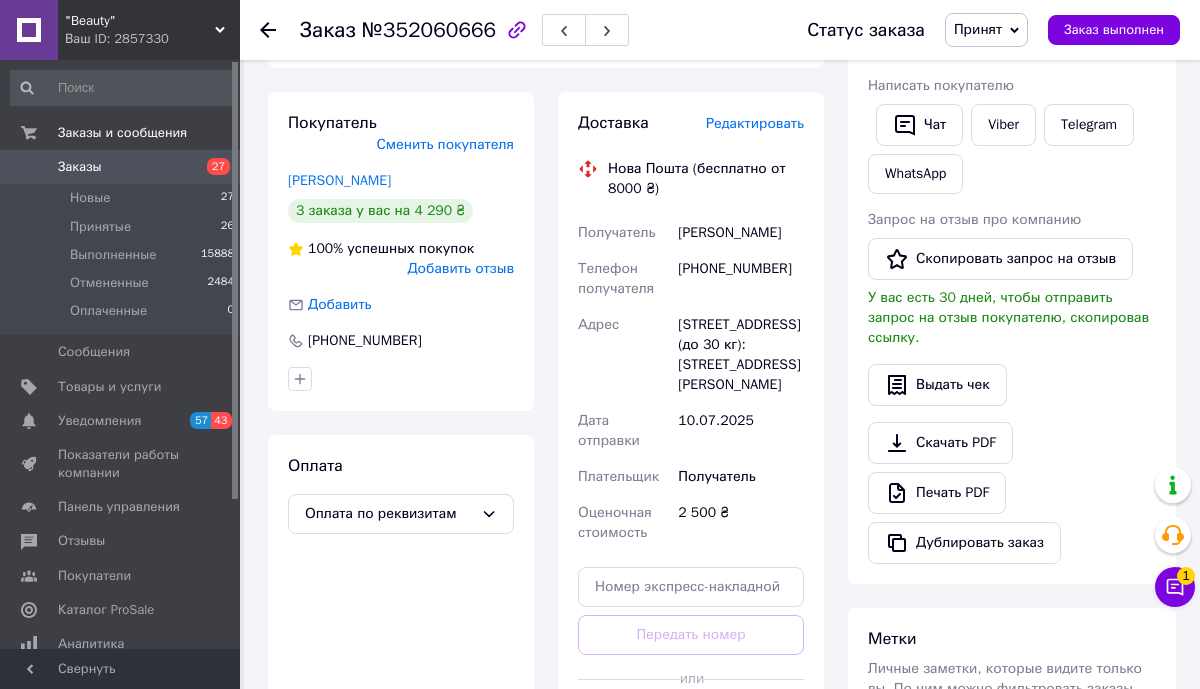 click on "Редактировать" at bounding box center (755, 123) 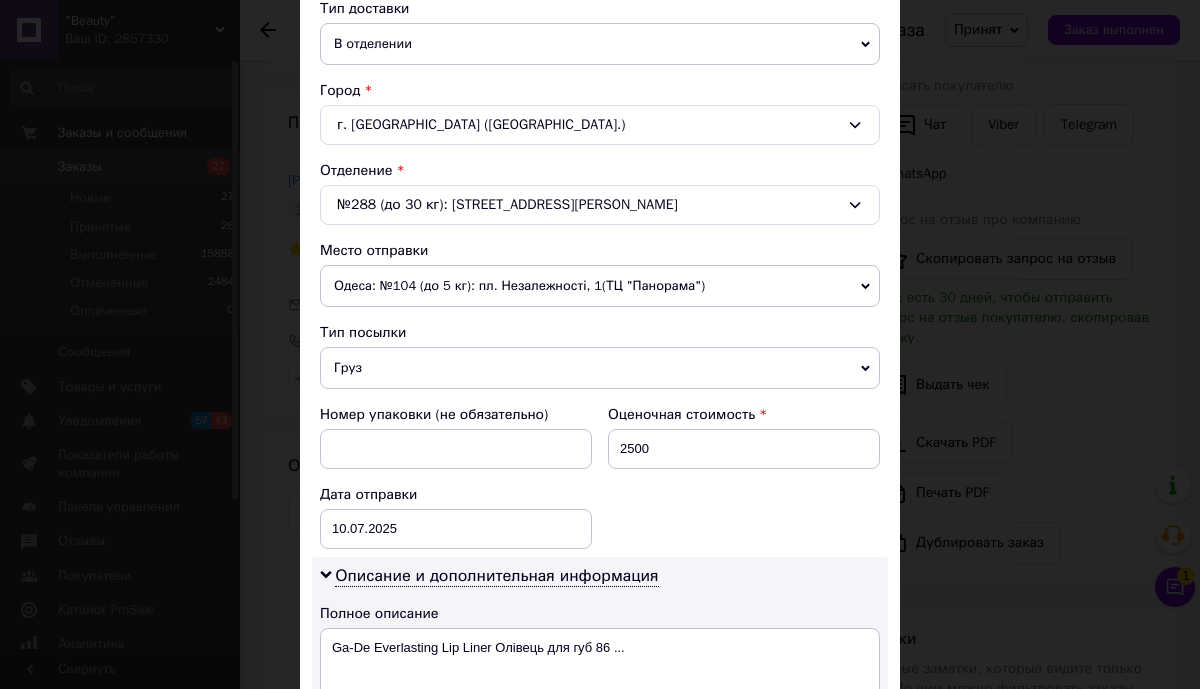 scroll, scrollTop: 479, scrollLeft: 0, axis: vertical 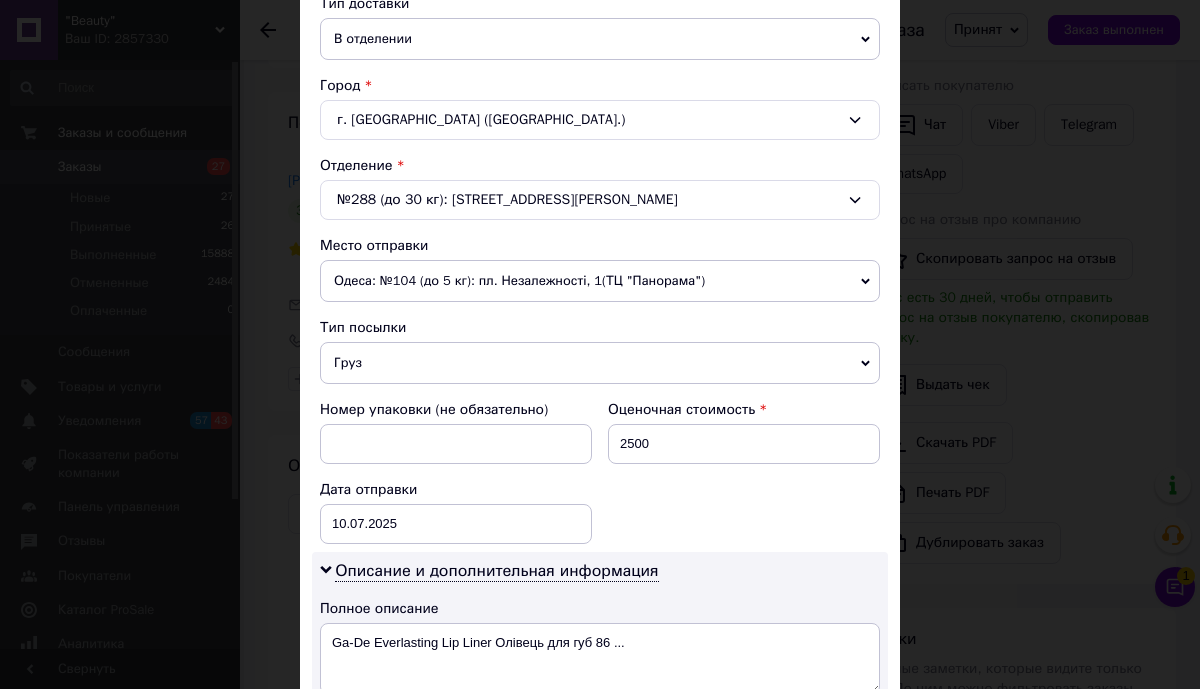 click on "Груз" at bounding box center [600, 363] 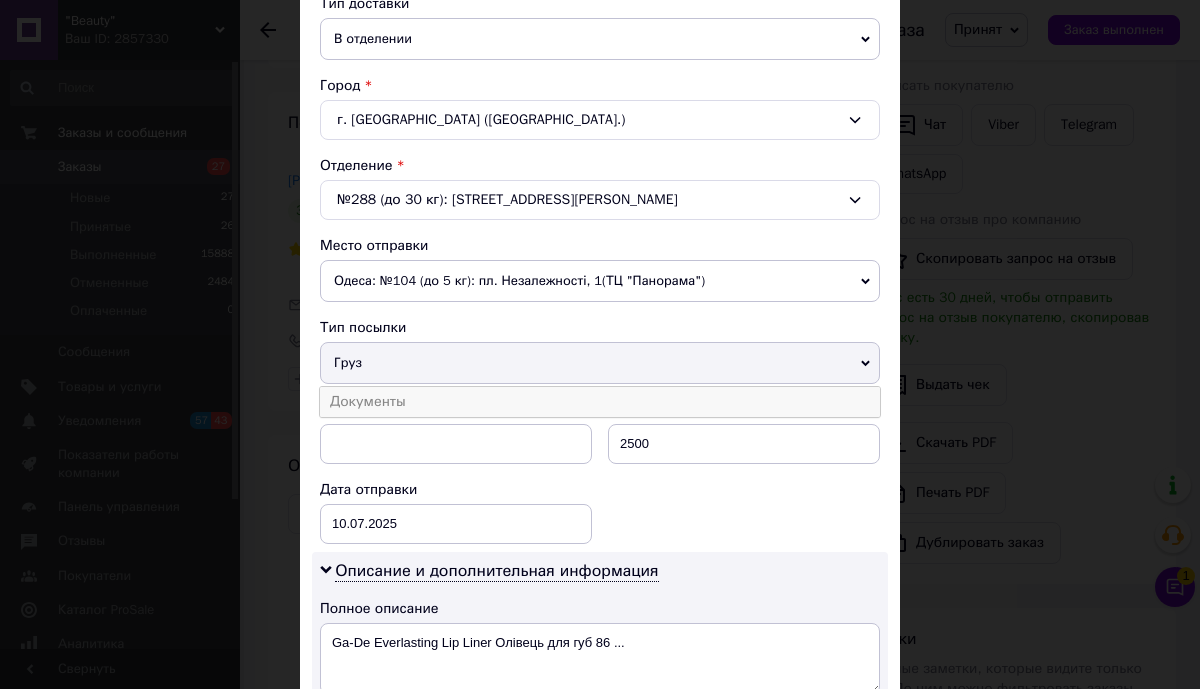 click on "Документы" at bounding box center (600, 402) 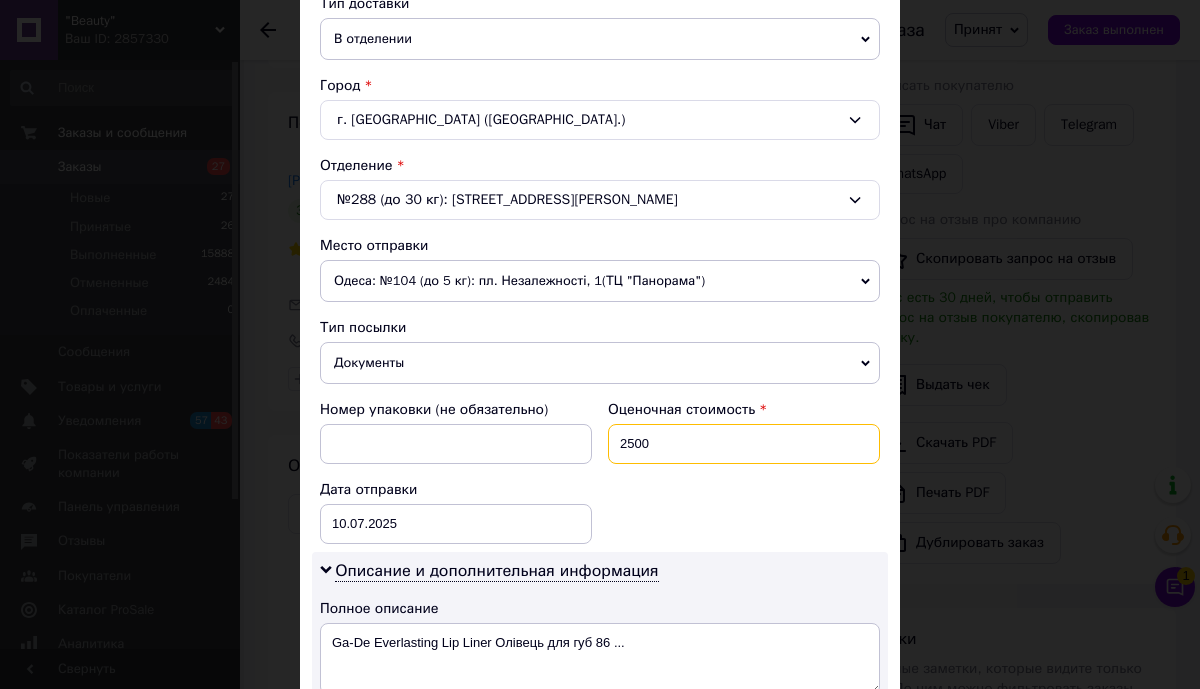 click on "2500" at bounding box center (744, 444) 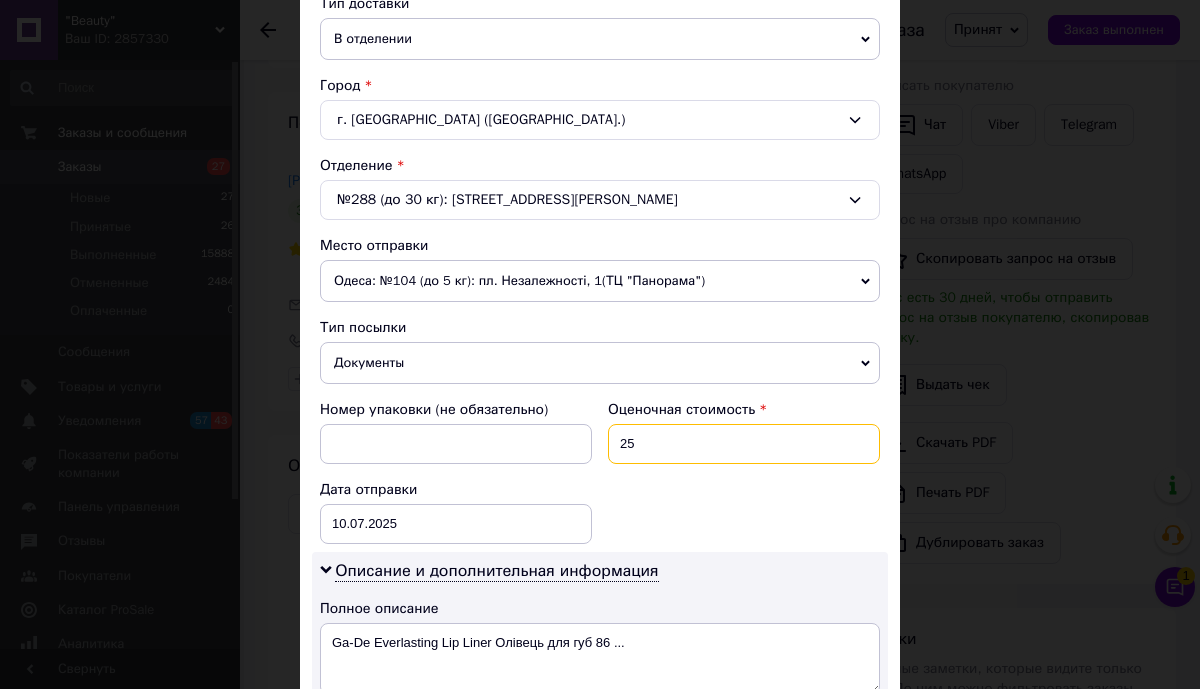 type on "2" 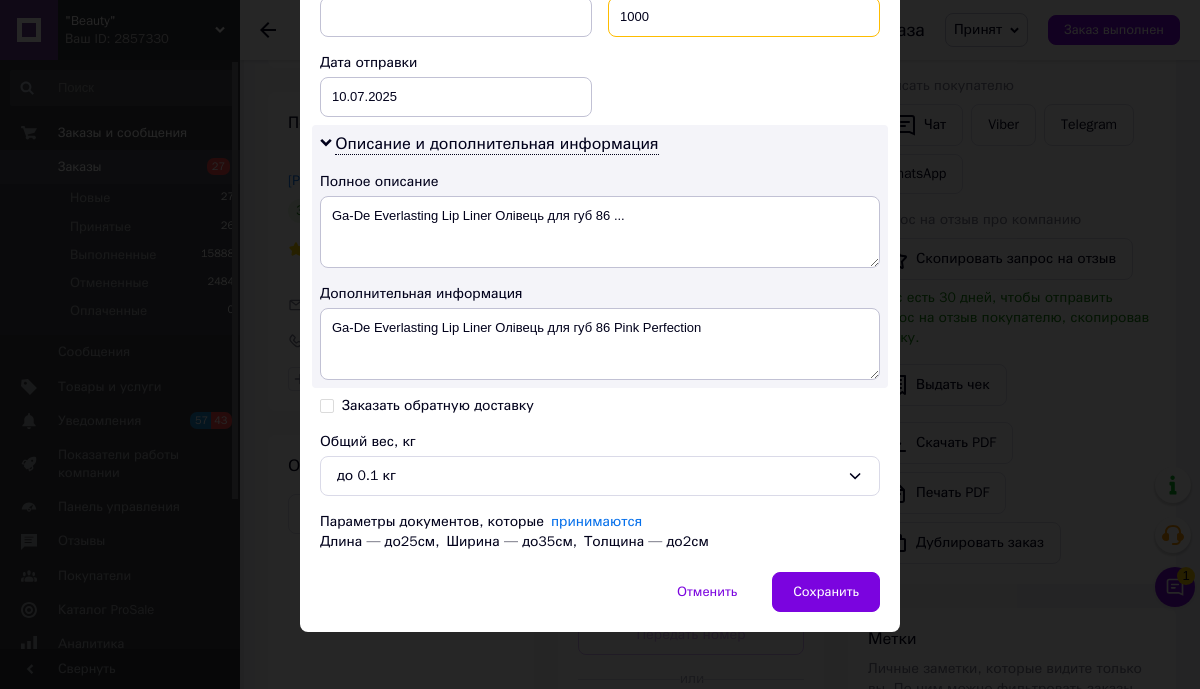 scroll, scrollTop: 919, scrollLeft: 0, axis: vertical 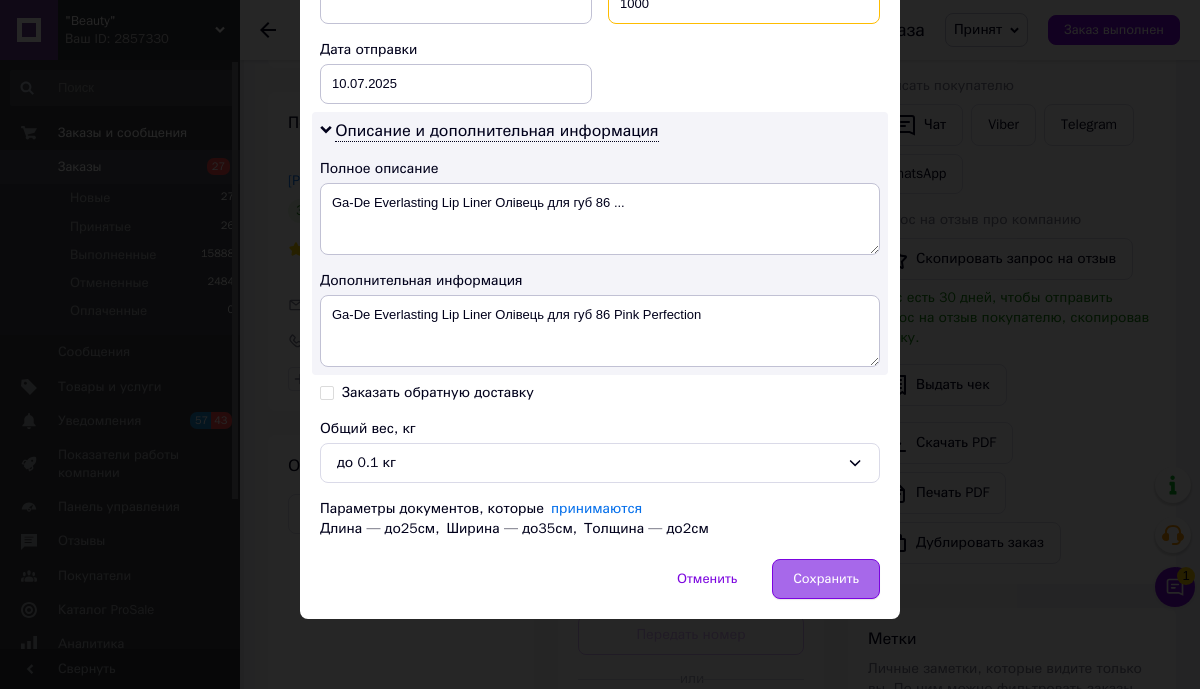 type on "1000" 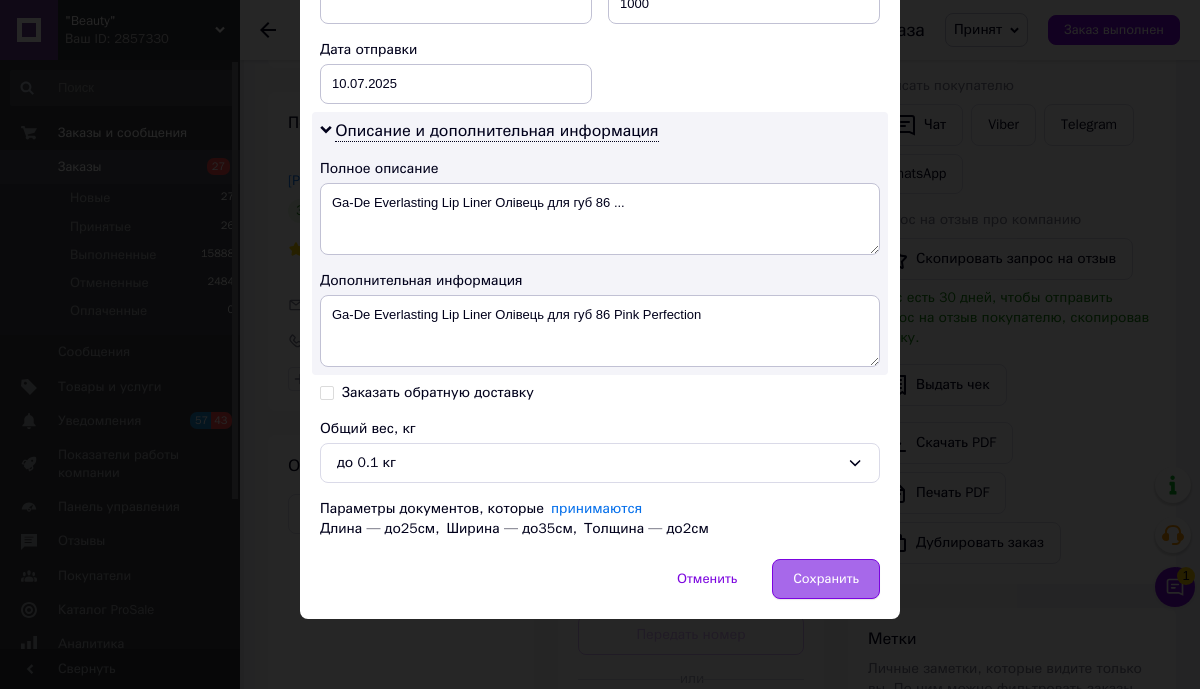 click on "Сохранить" at bounding box center (826, 579) 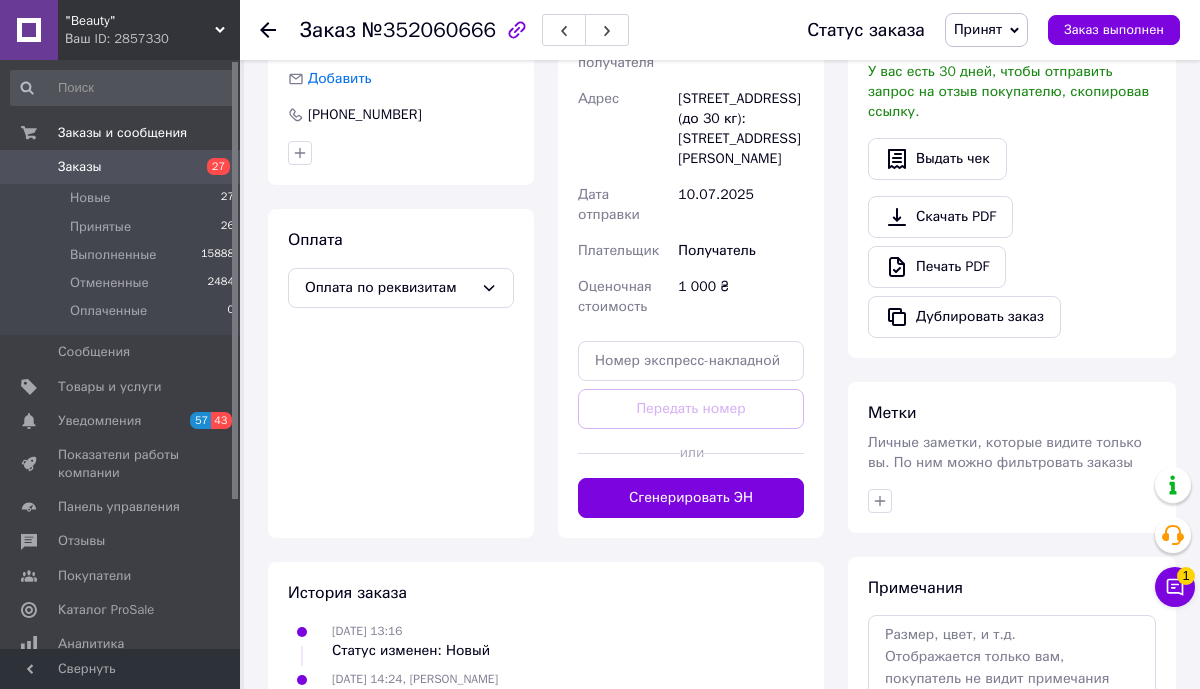 scroll, scrollTop: 610, scrollLeft: 0, axis: vertical 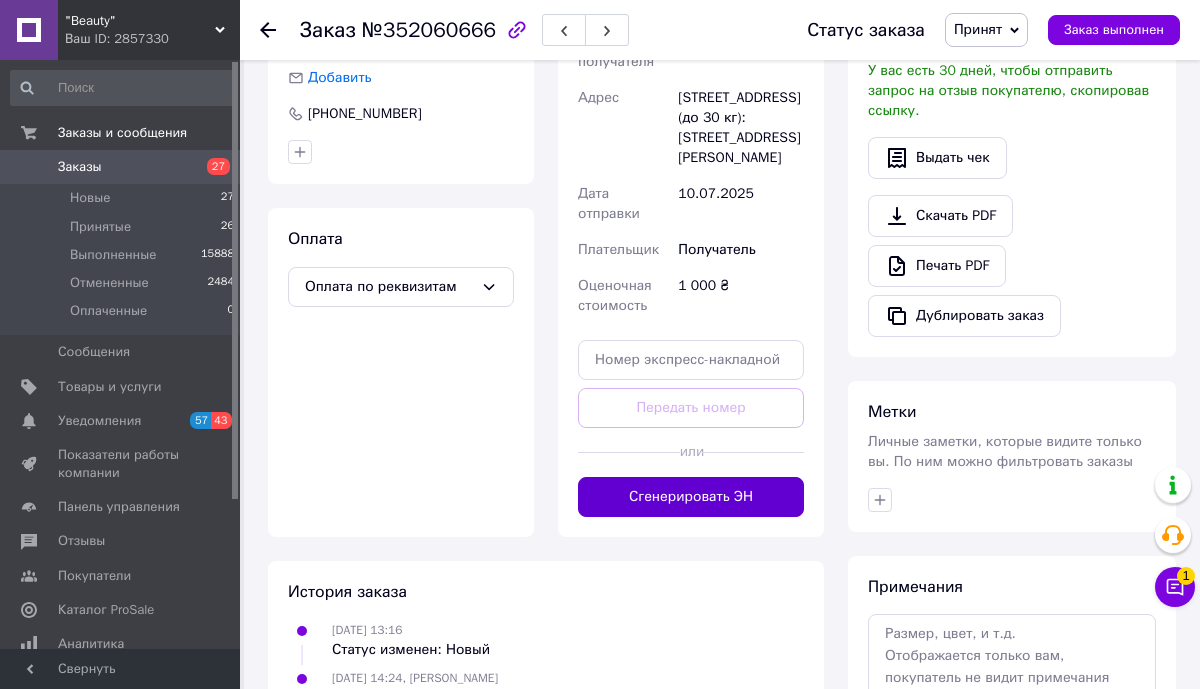 click on "Сгенерировать ЭН" at bounding box center (691, 497) 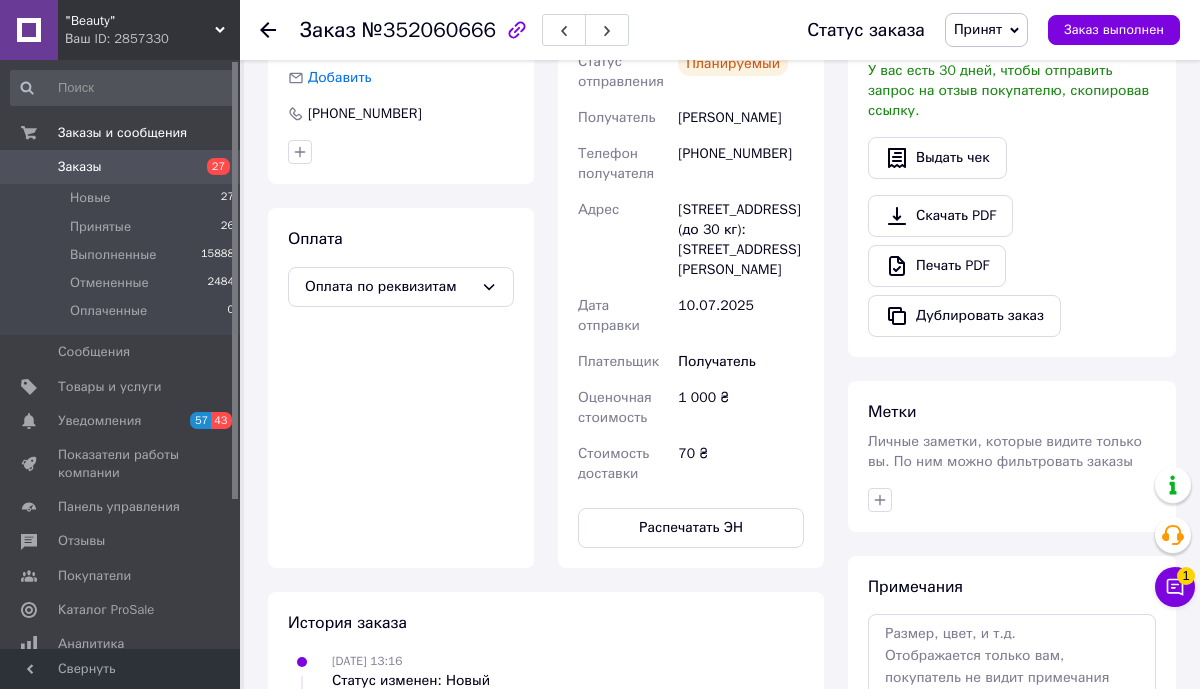 click 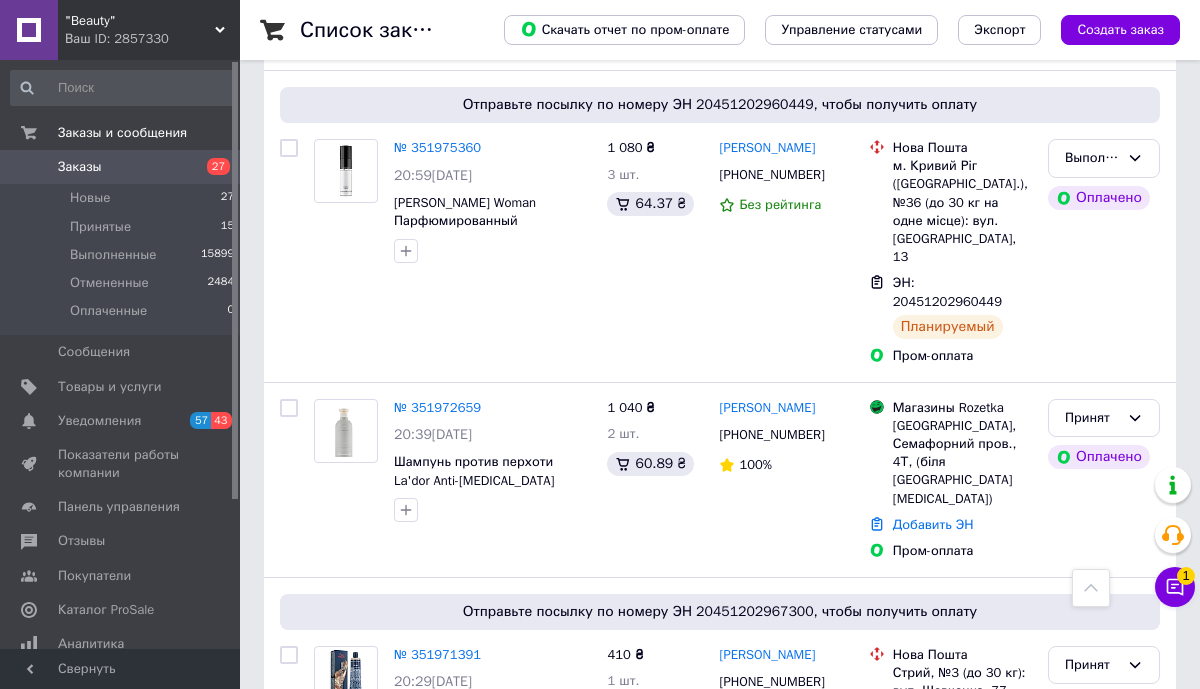 scroll, scrollTop: 4021, scrollLeft: 0, axis: vertical 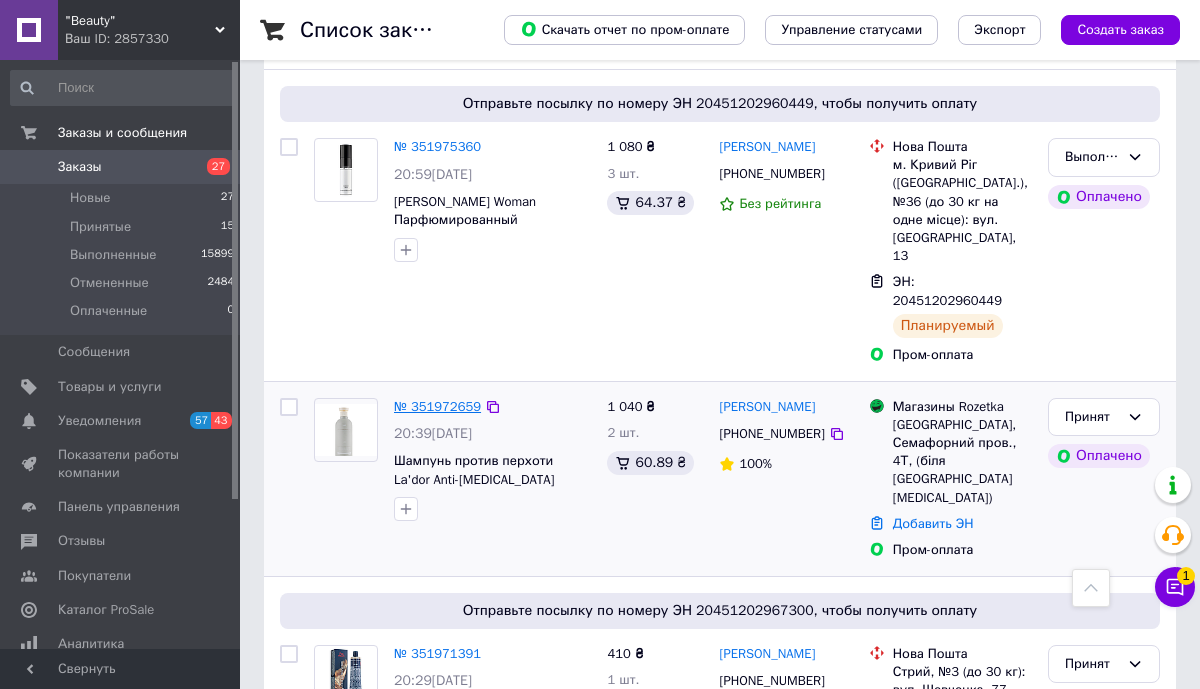 click on "№ 351972659" at bounding box center (437, 406) 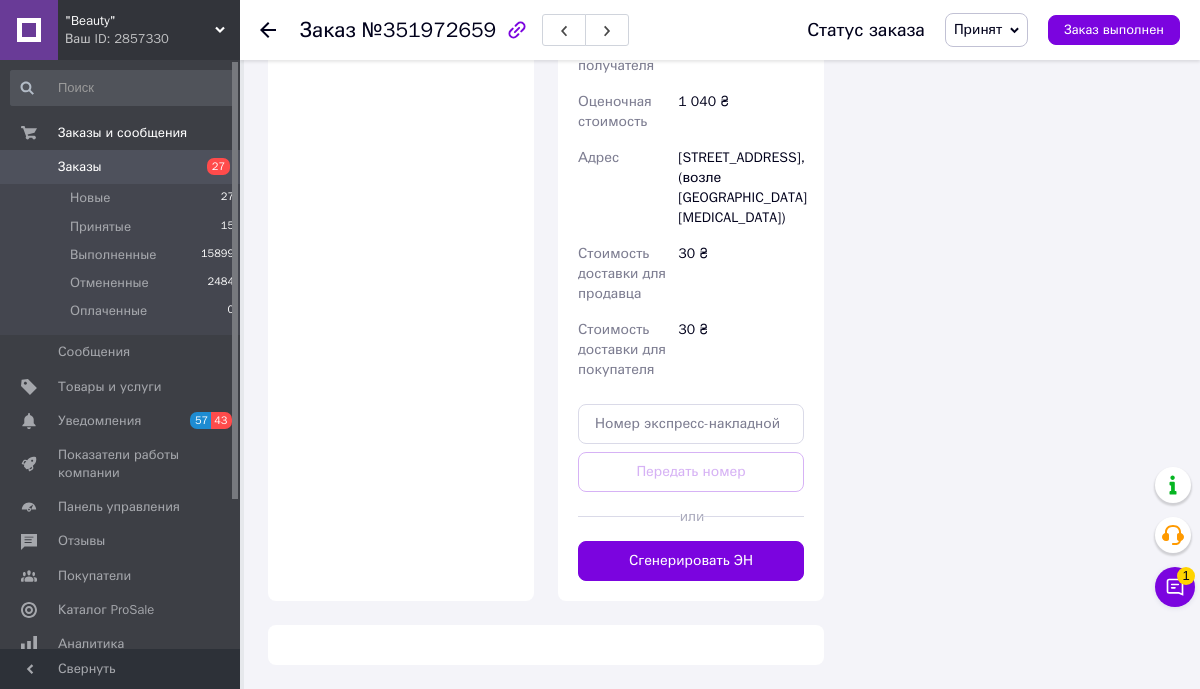 scroll, scrollTop: 2012, scrollLeft: 0, axis: vertical 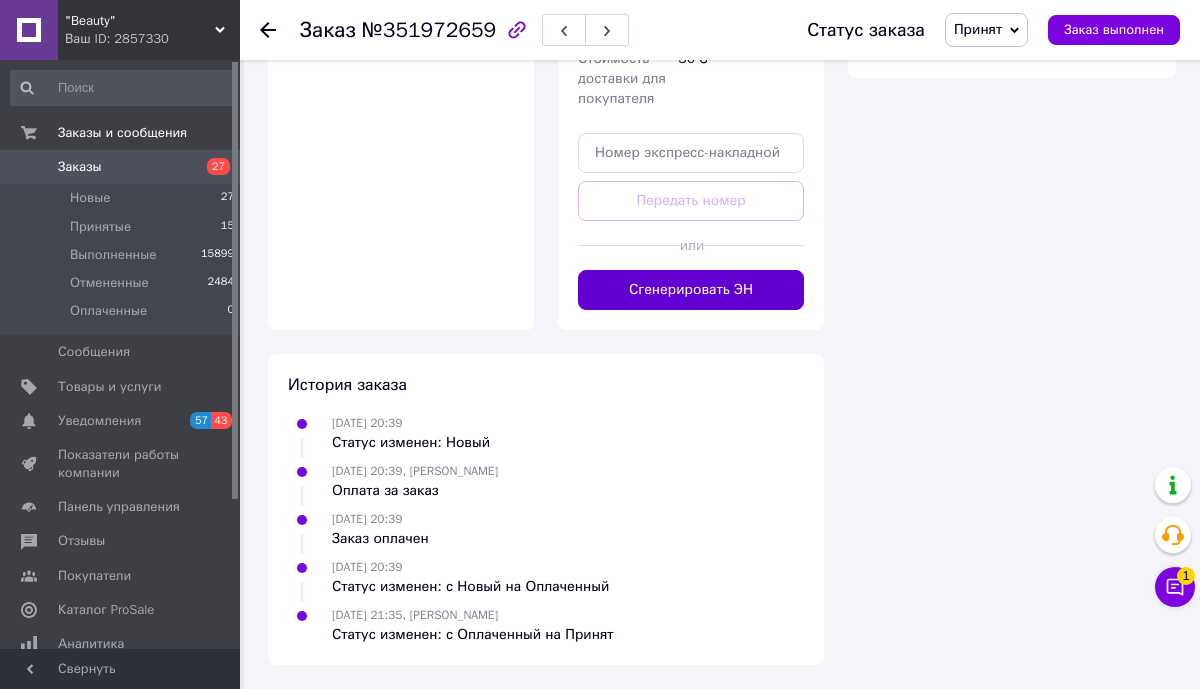click on "Сгенерировать ЭН" at bounding box center (691, 290) 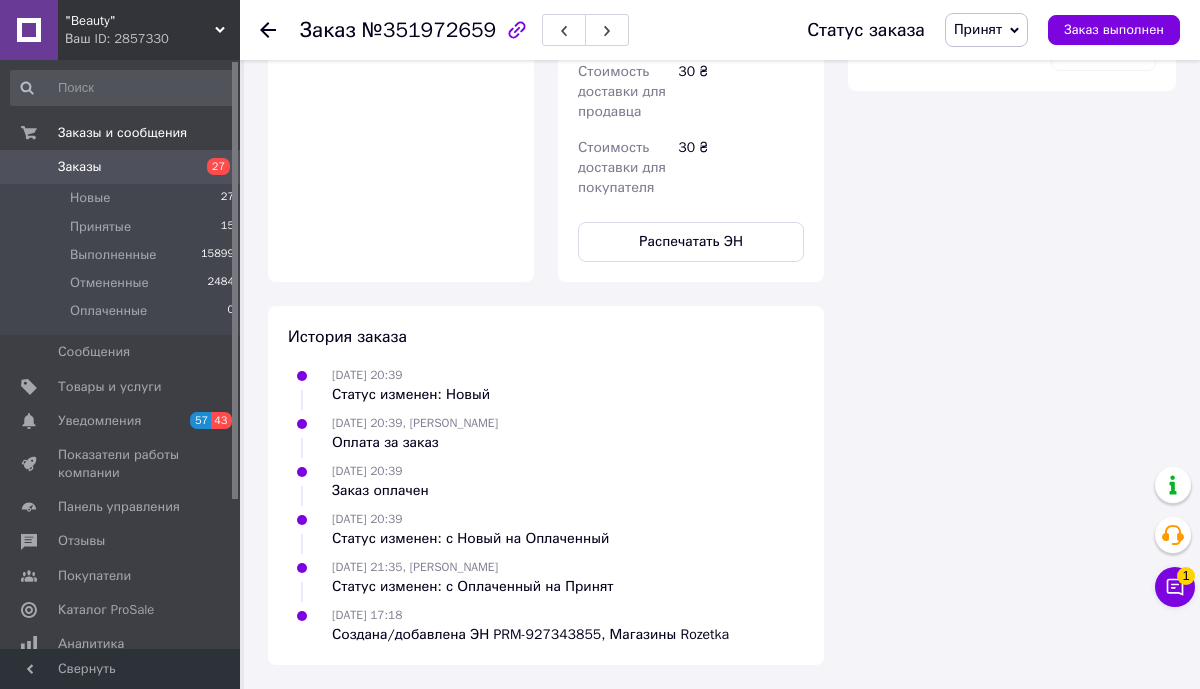 scroll, scrollTop: 2012, scrollLeft: 0, axis: vertical 